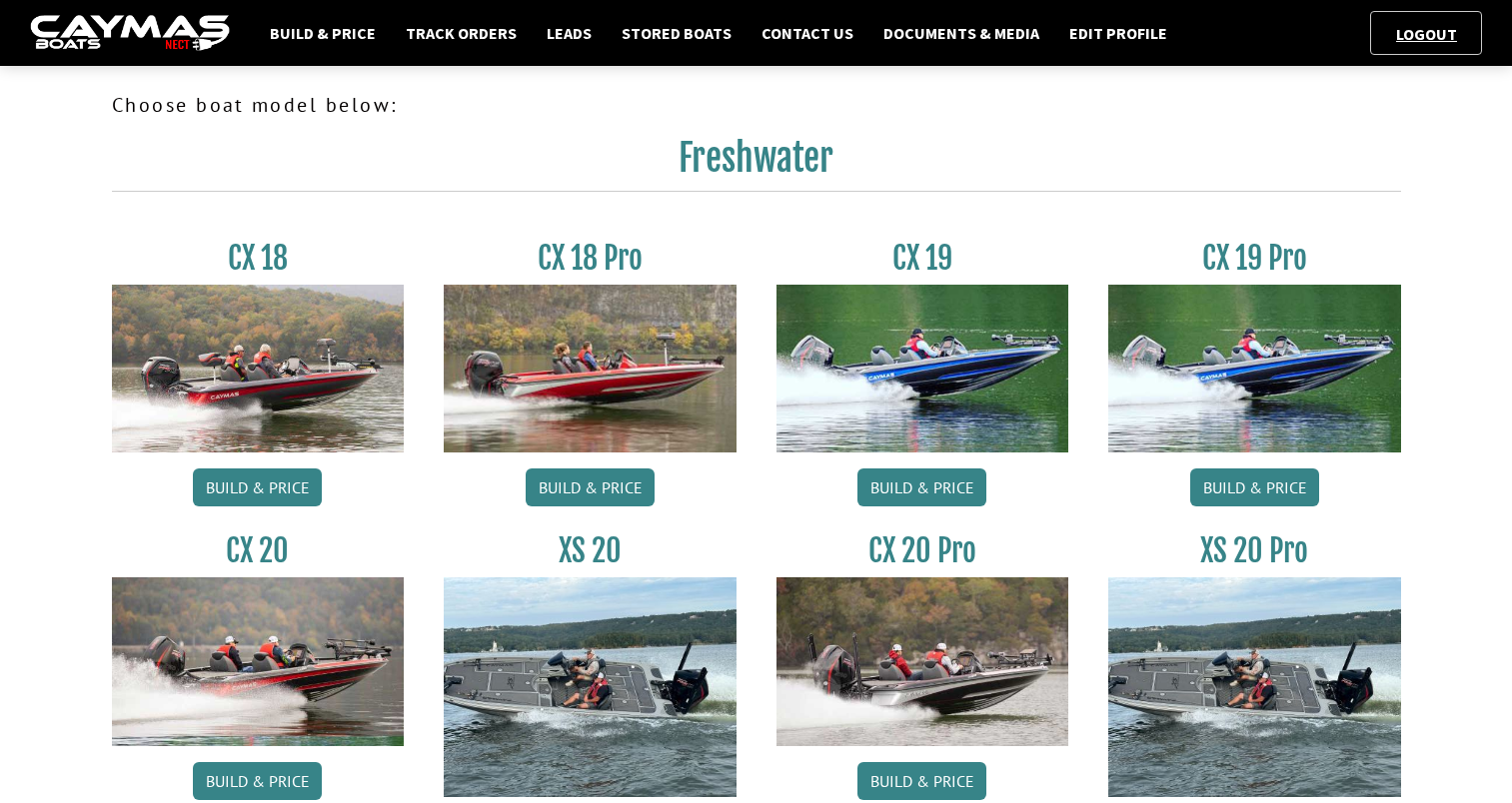 scroll, scrollTop: 0, scrollLeft: 0, axis: both 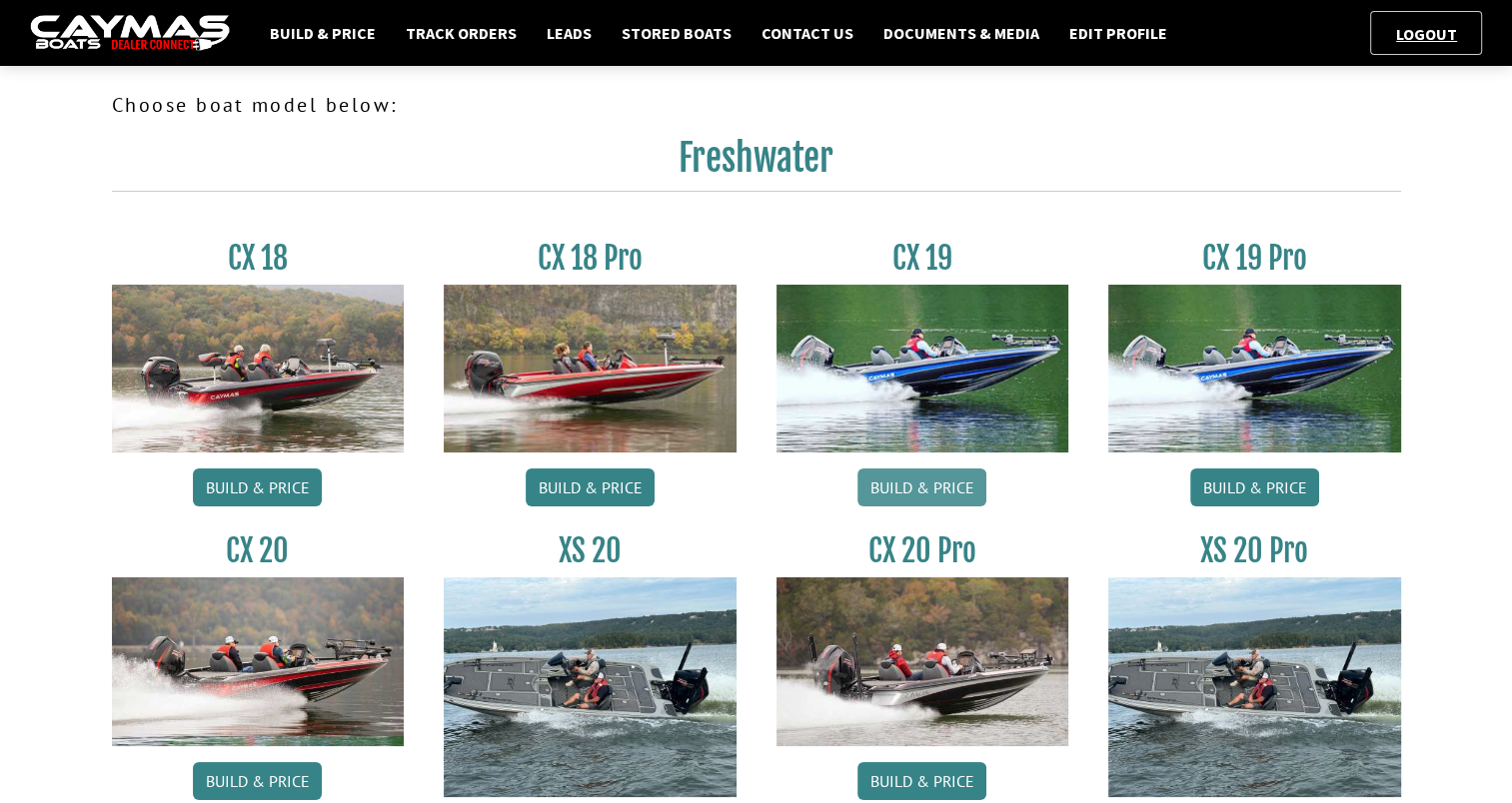 click on "Build & Price" at bounding box center [921, 487] 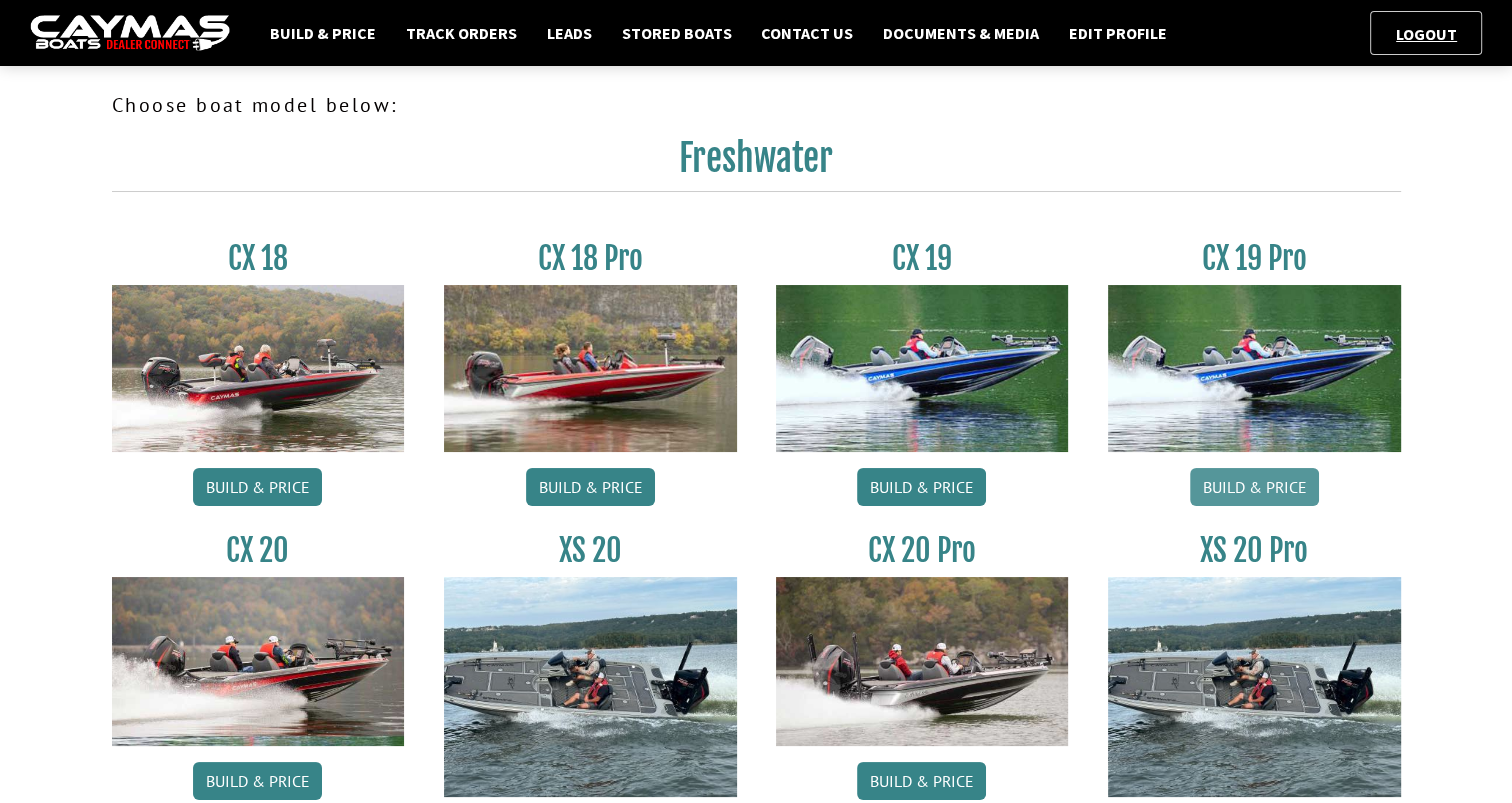click on "Build & Price" at bounding box center (1254, 487) 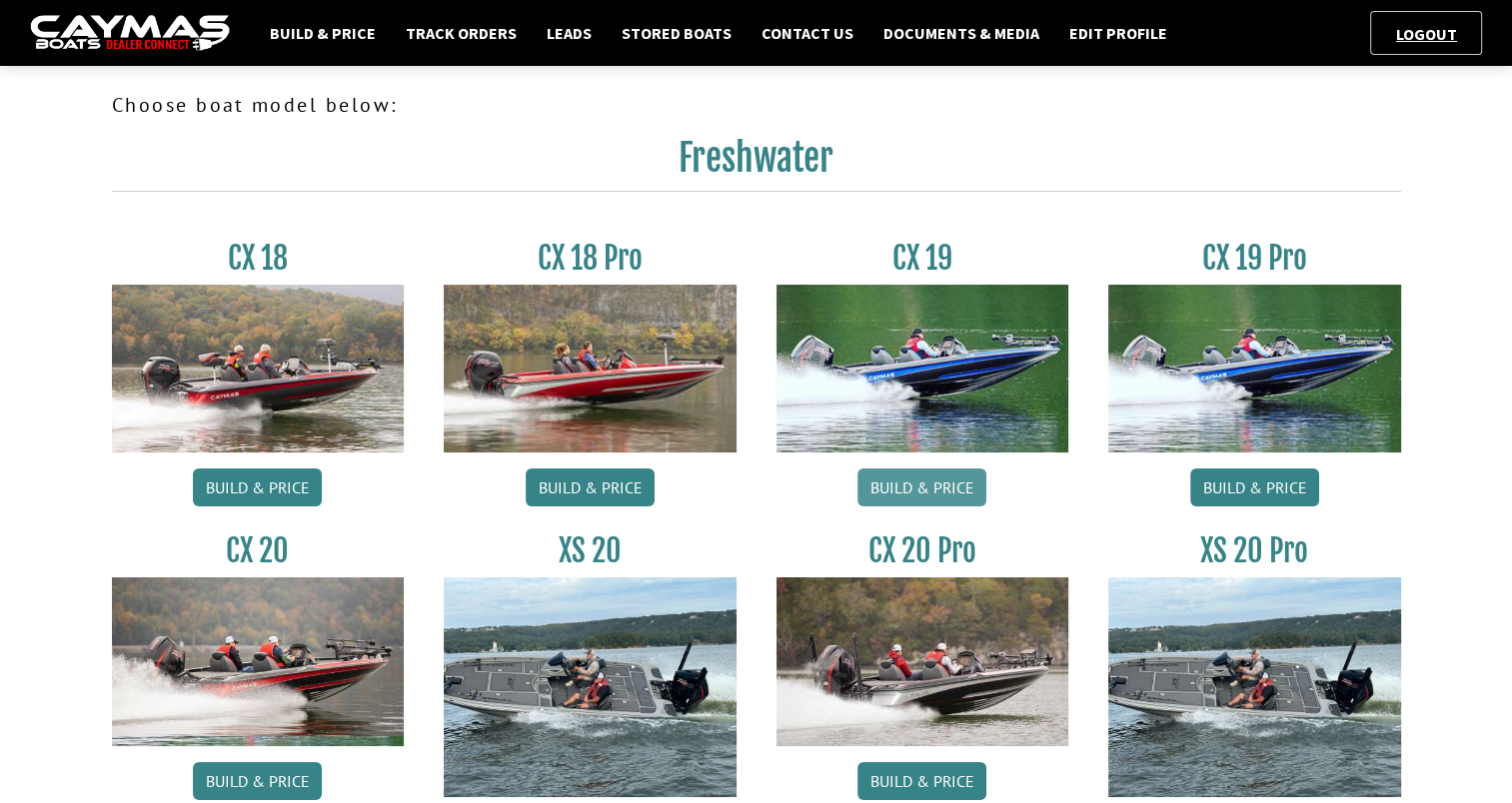 click on "Build & Price" at bounding box center [921, 487] 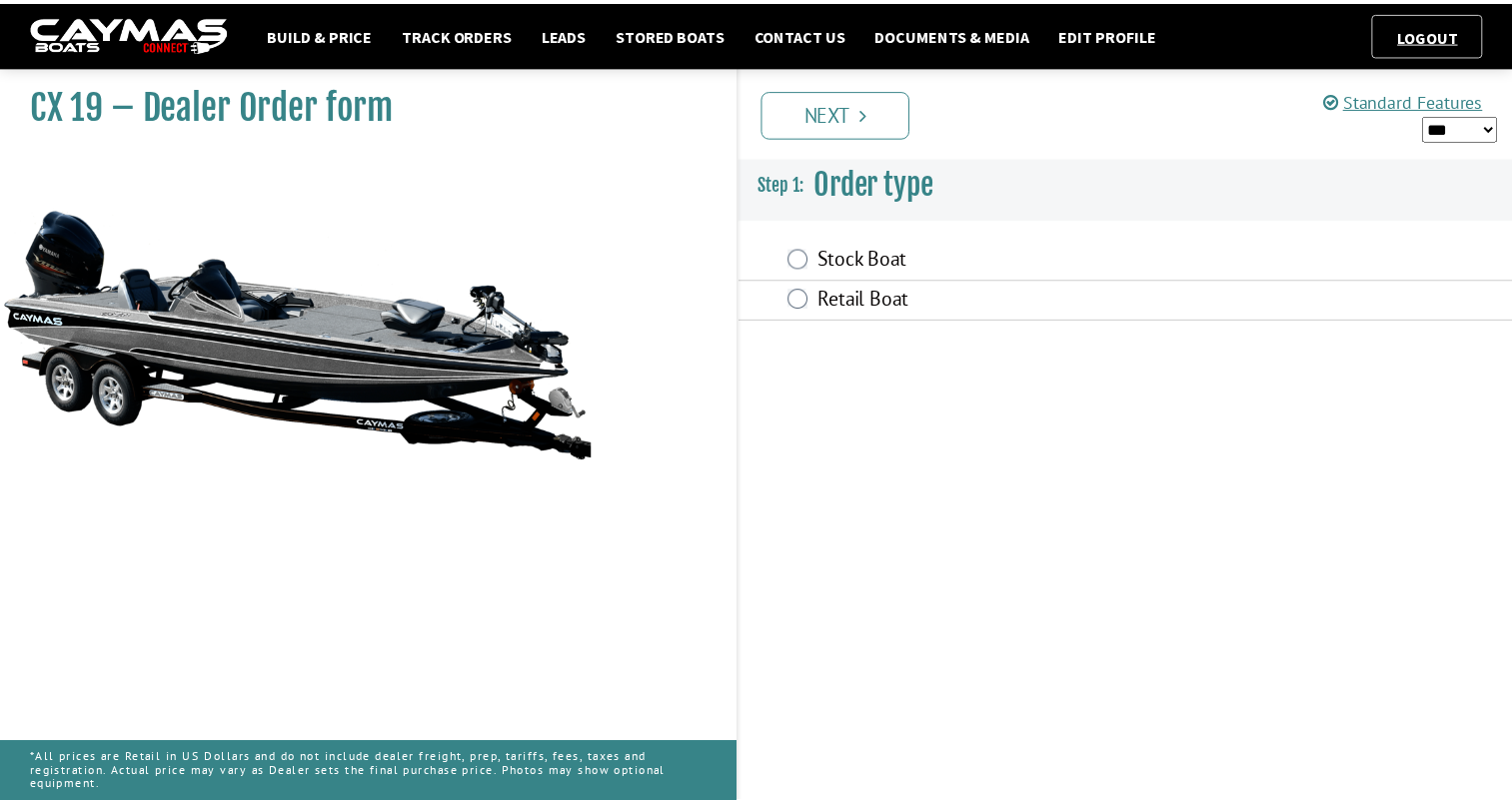 scroll, scrollTop: 0, scrollLeft: 0, axis: both 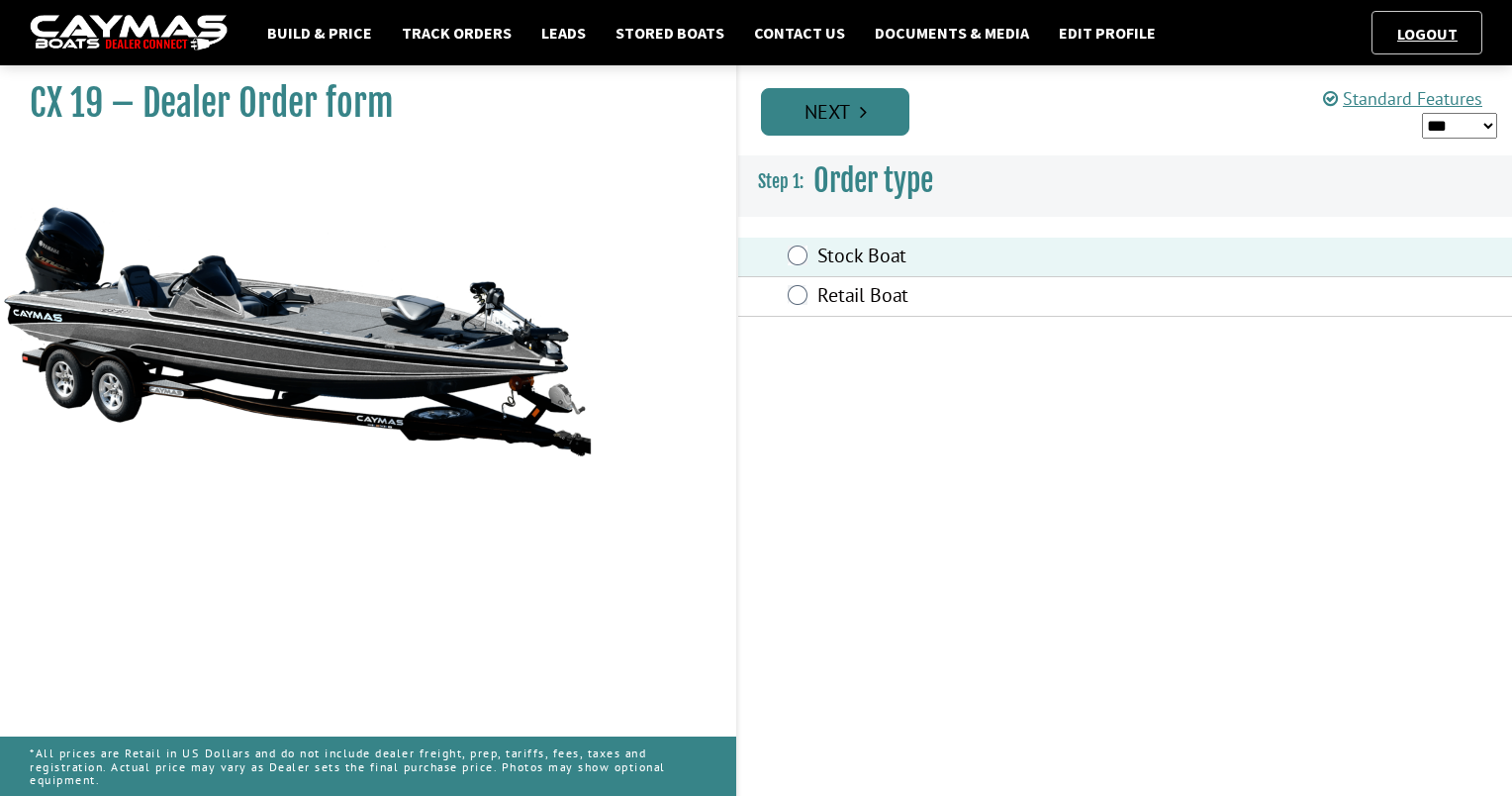 click on "Next" at bounding box center [835, 112] 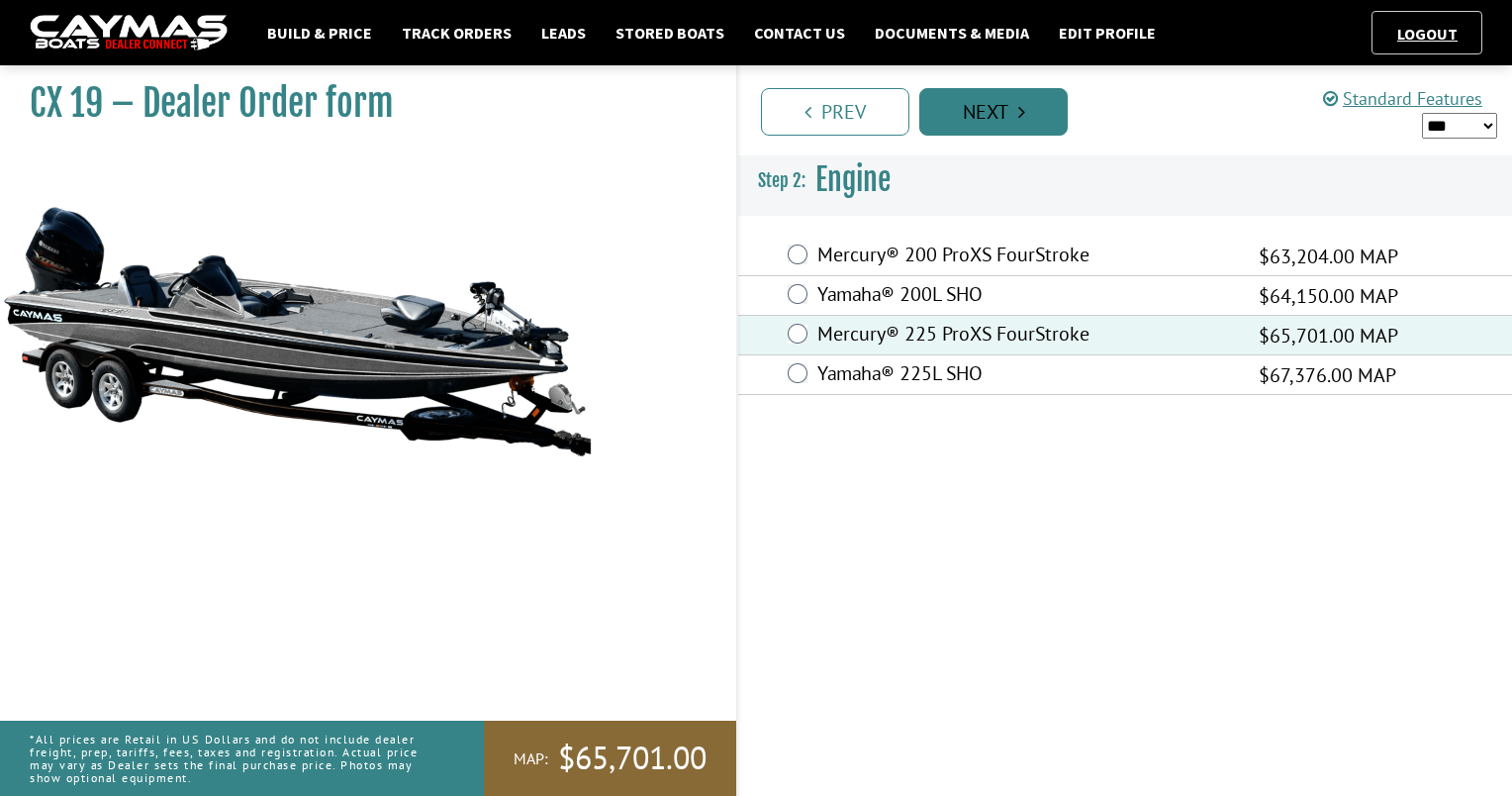 click on "Next" at bounding box center (993, 112) 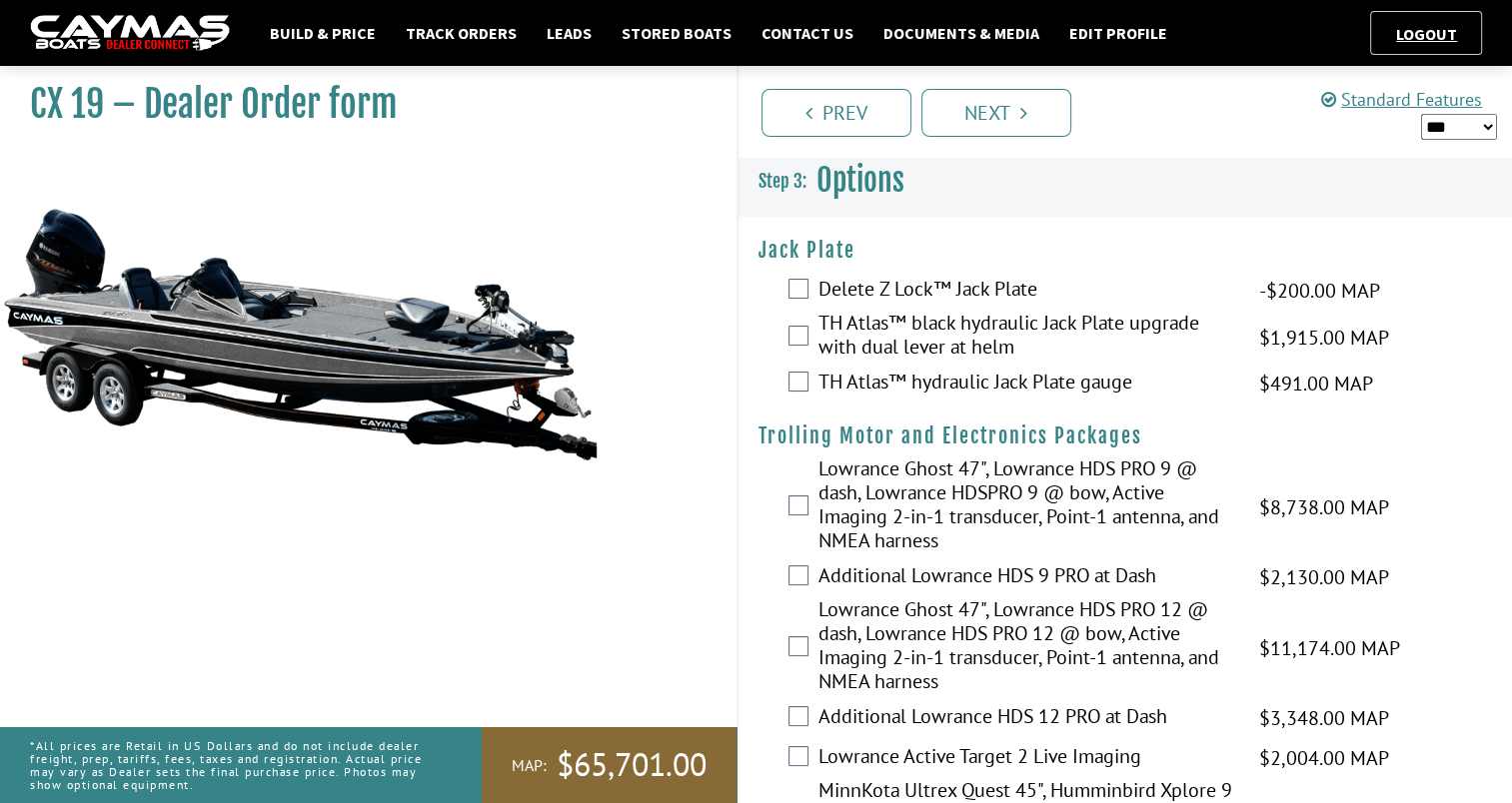 click on "***
******
******" at bounding box center [1459, 127] 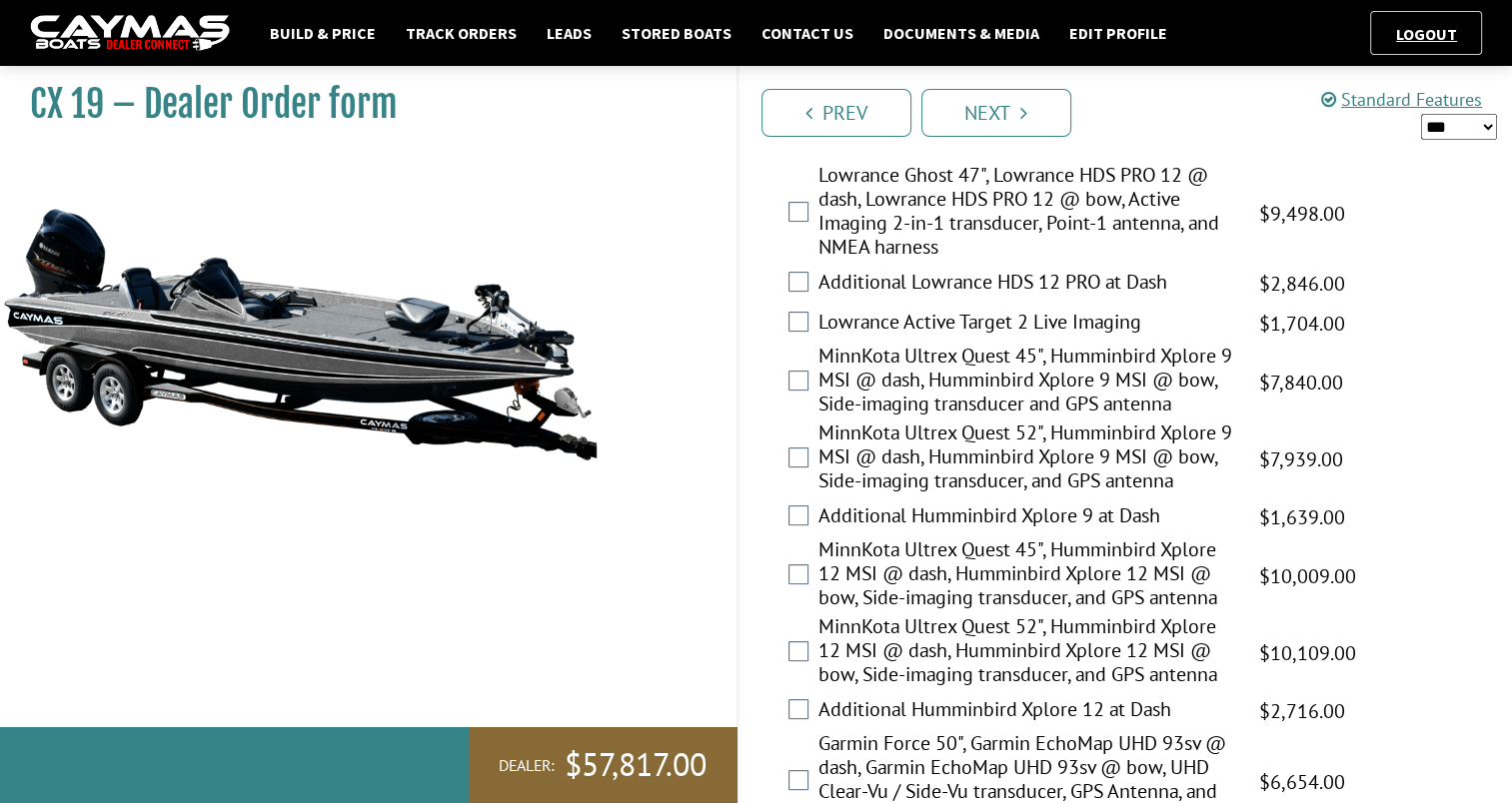 scroll, scrollTop: 392, scrollLeft: 0, axis: vertical 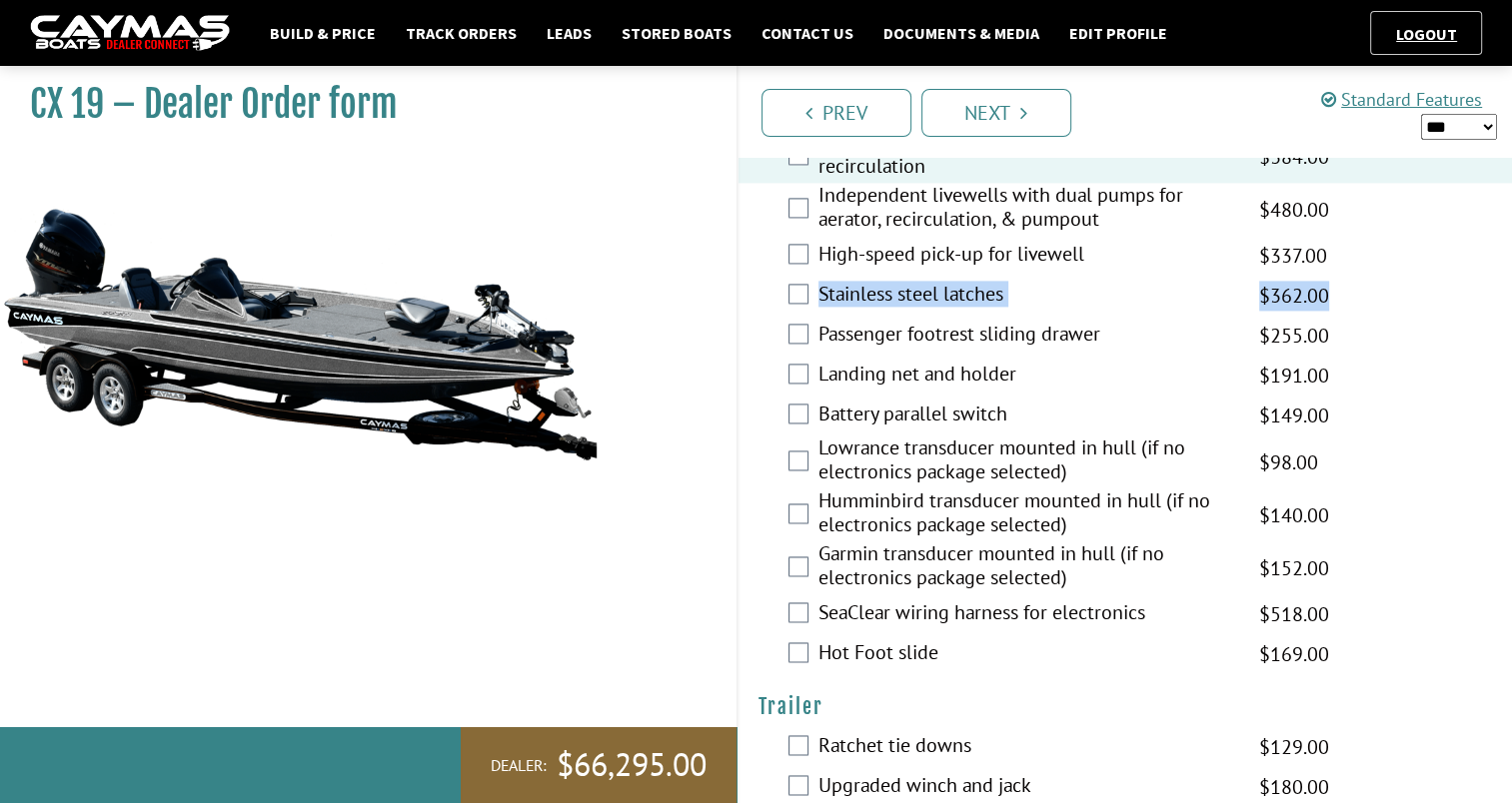 click on "Please select option.
Air circulation system
$392.00 MAP
$463.00 MSRP
$334.00
$392.00
Bluetooth stereo with 2 speakers
$705.00 MAP
$833.00 MSRP
$600.00
$705.00
Upgraded Stereo with 2 upgraded speakers and amp - Rockford Fosgate
$1,827.00 MAP
$2,156.00 MSRP
$1,553.00
$1,827.00
Custom boat cover
$1,180.00 MAP
$1,393.00 MSRP
$1,003.00
$1,180.00
Custom engine cover
$170.00 MAP
$201.00 MSRP
$145.00
$170.00
Deck lighting kit
$705.00 MAP
$833.00 MSRP
$600.00
$705.00
Removable portside console" at bounding box center [1125, 156] 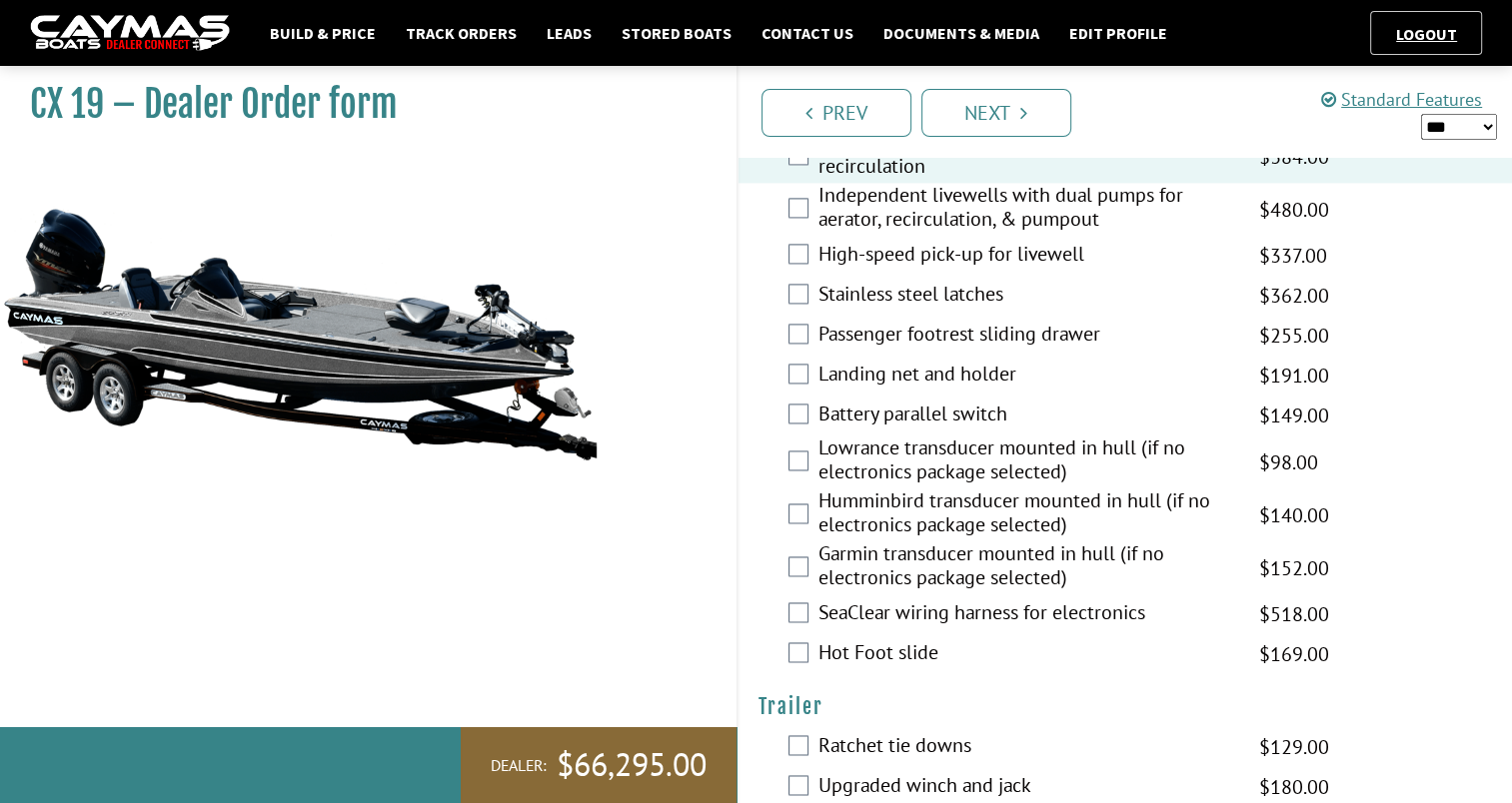 click on "Landing net and holder
$224.00 MAP
$265.00 MSRP
$191.00
$224.00" at bounding box center [1125, 376] 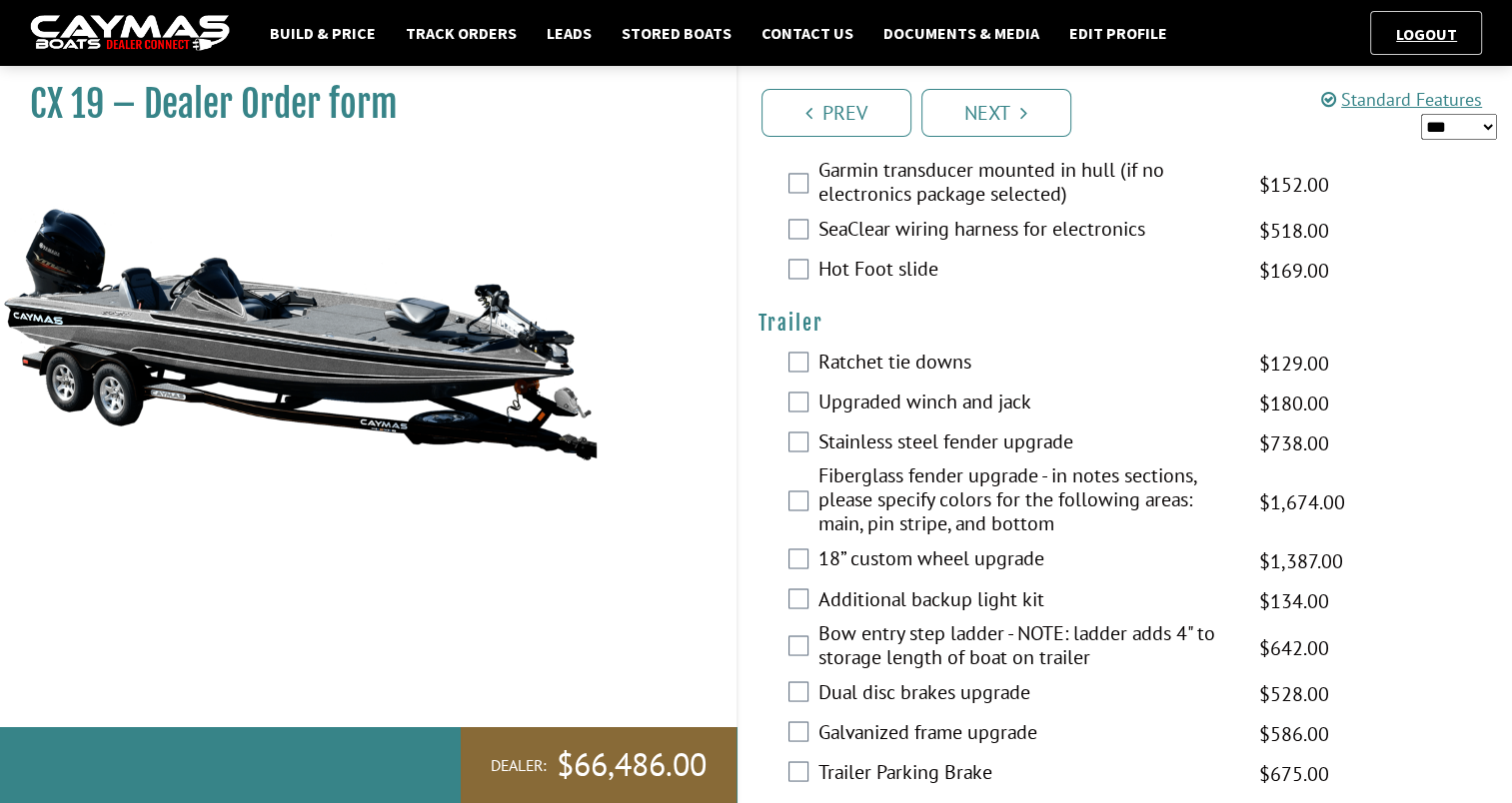 scroll, scrollTop: 3236, scrollLeft: 0, axis: vertical 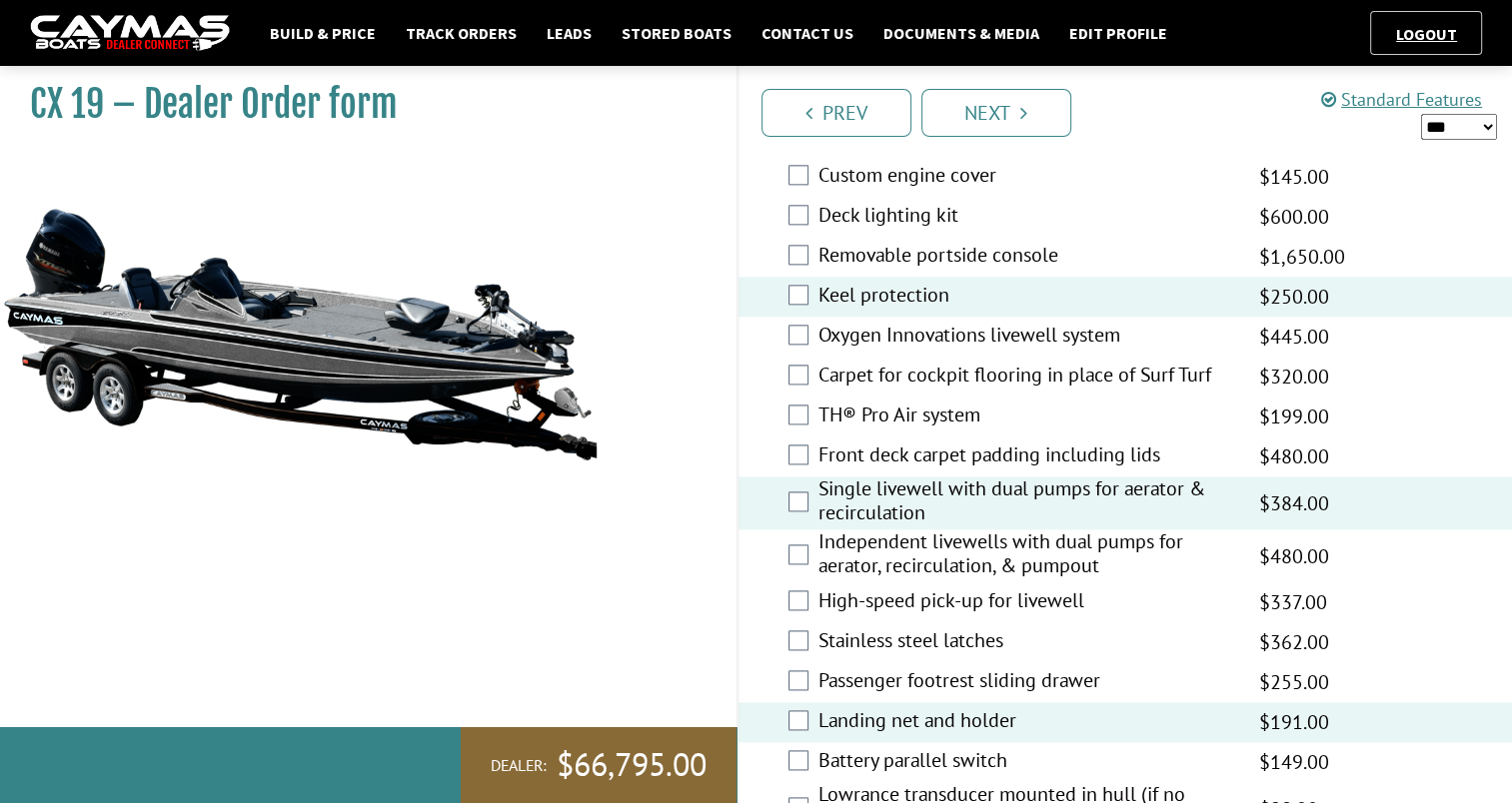 click on "***
******
******" at bounding box center [1459, 127] 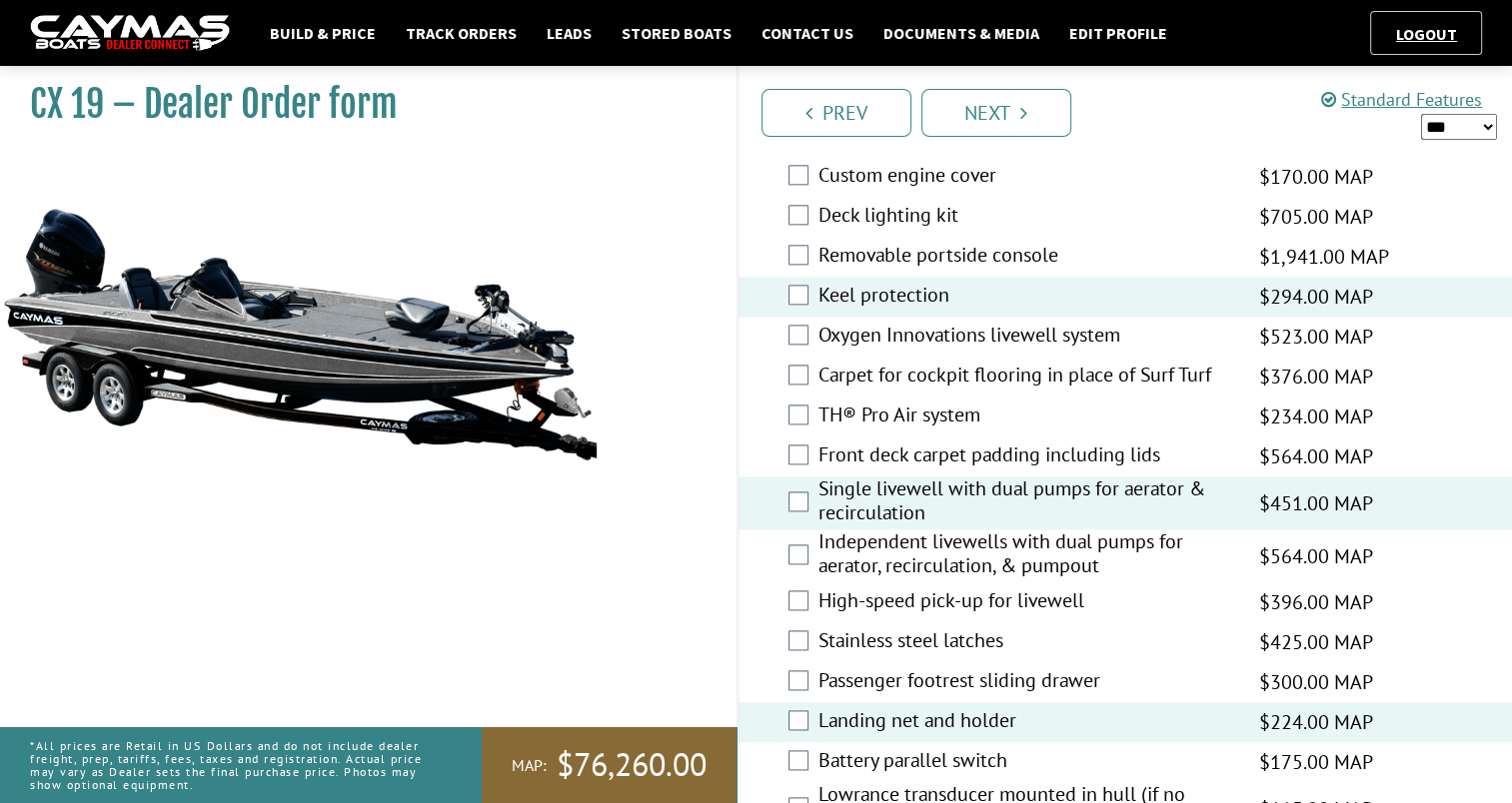 click on "***
******
******" at bounding box center [1459, 127] 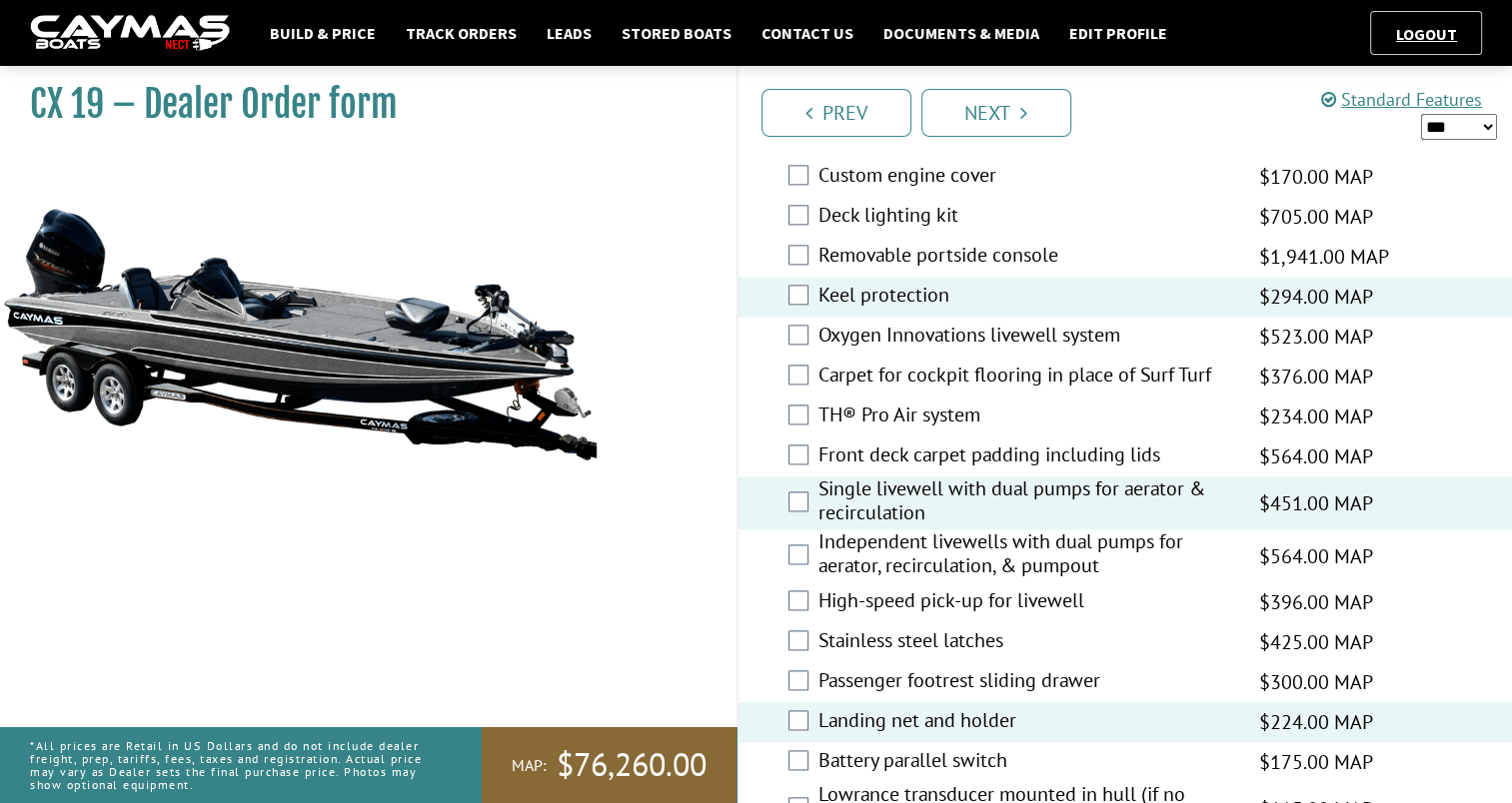 select on "*" 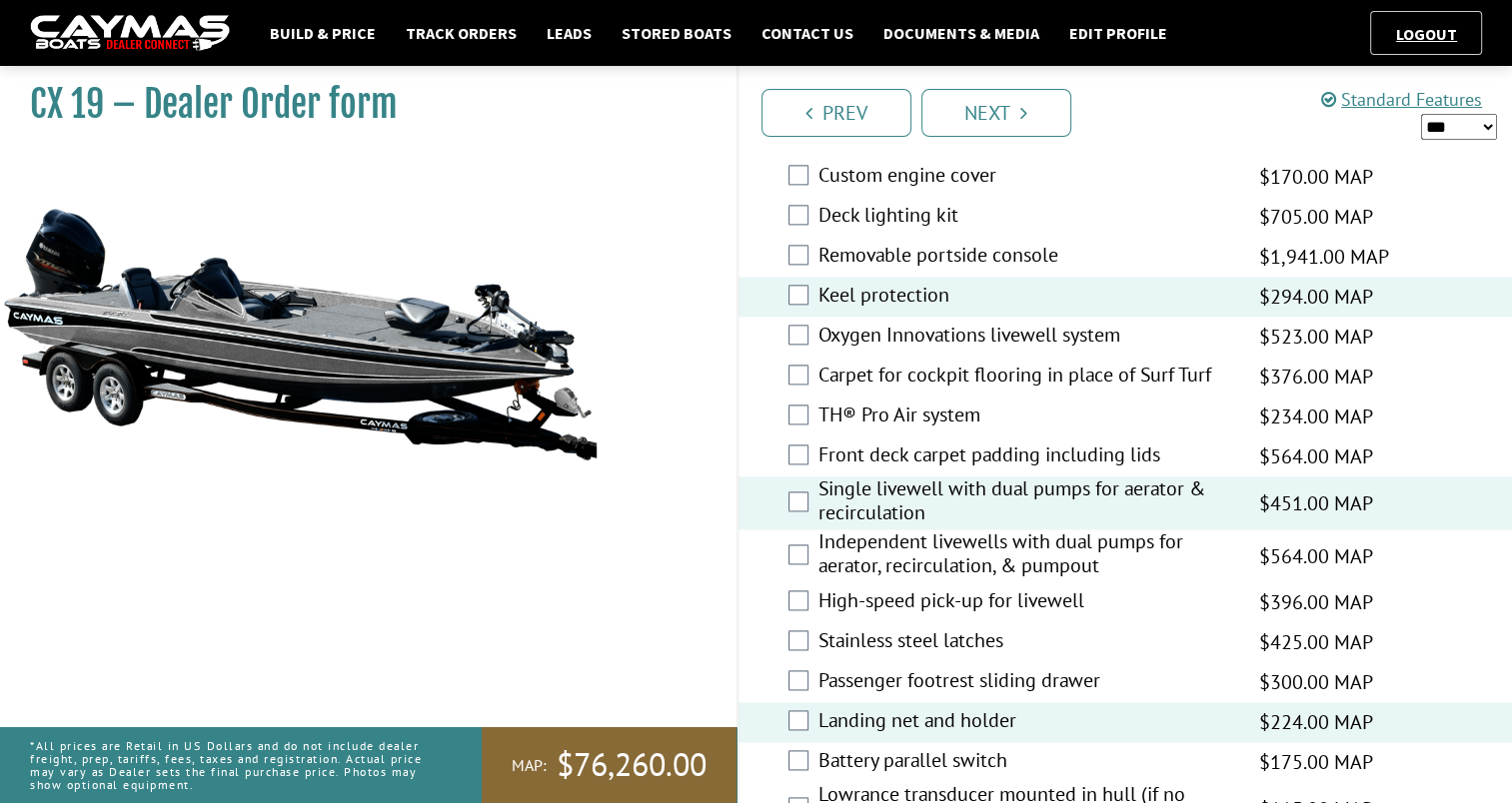 click on "***
******
******" at bounding box center [1459, 127] 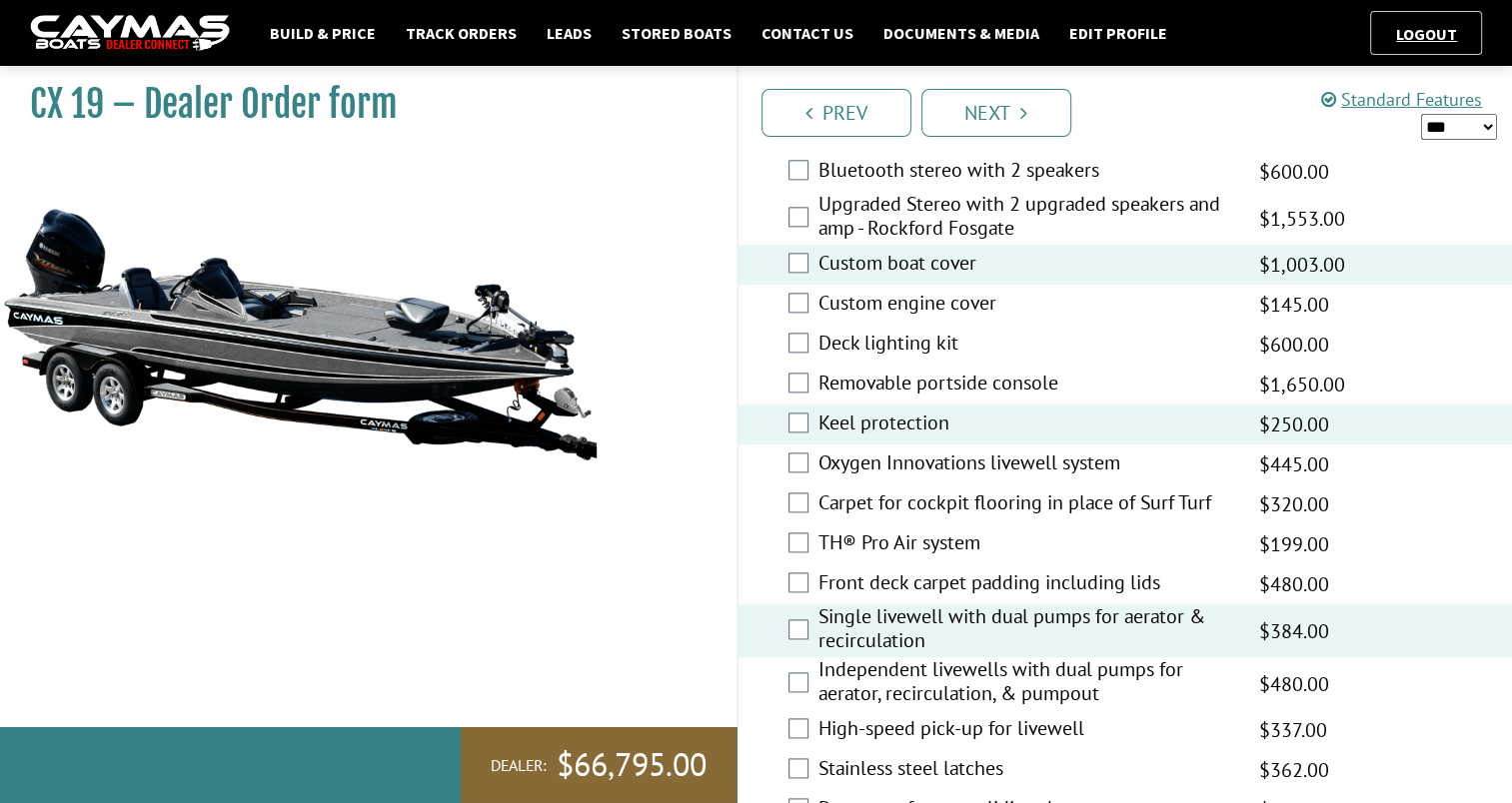 scroll, scrollTop: 2306, scrollLeft: 0, axis: vertical 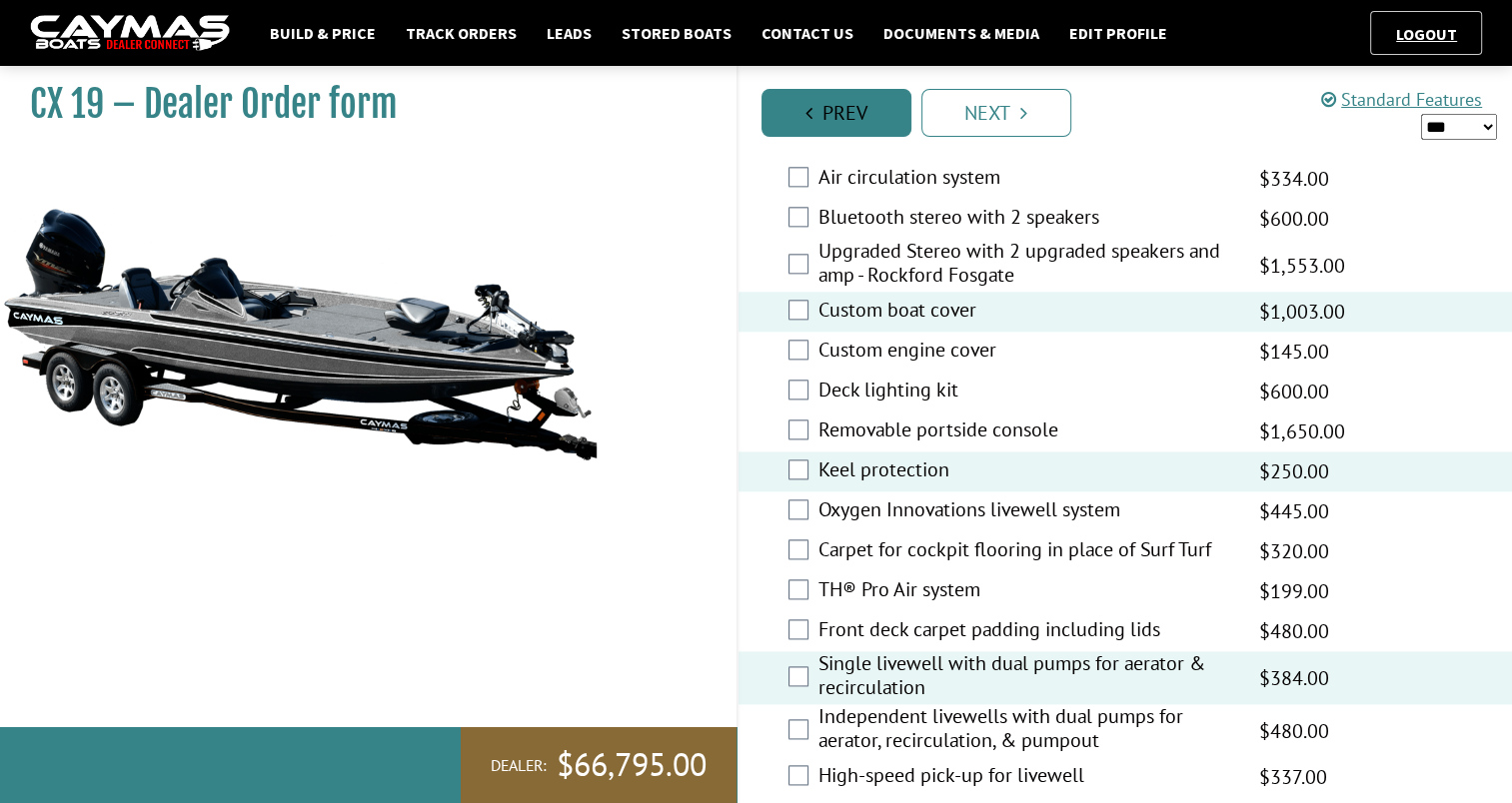 click on "Prev" at bounding box center (836, 113) 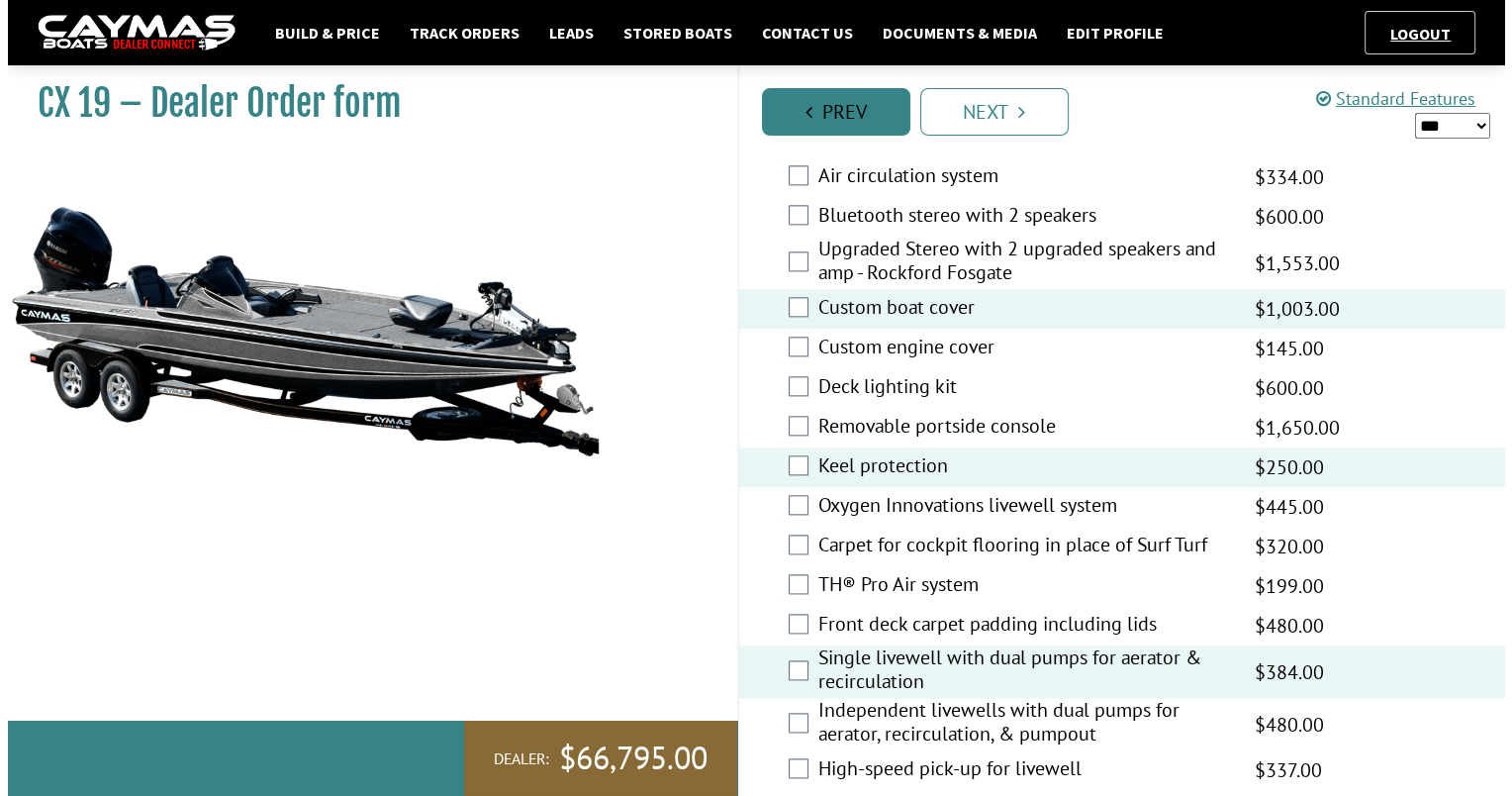 scroll, scrollTop: 0, scrollLeft: 0, axis: both 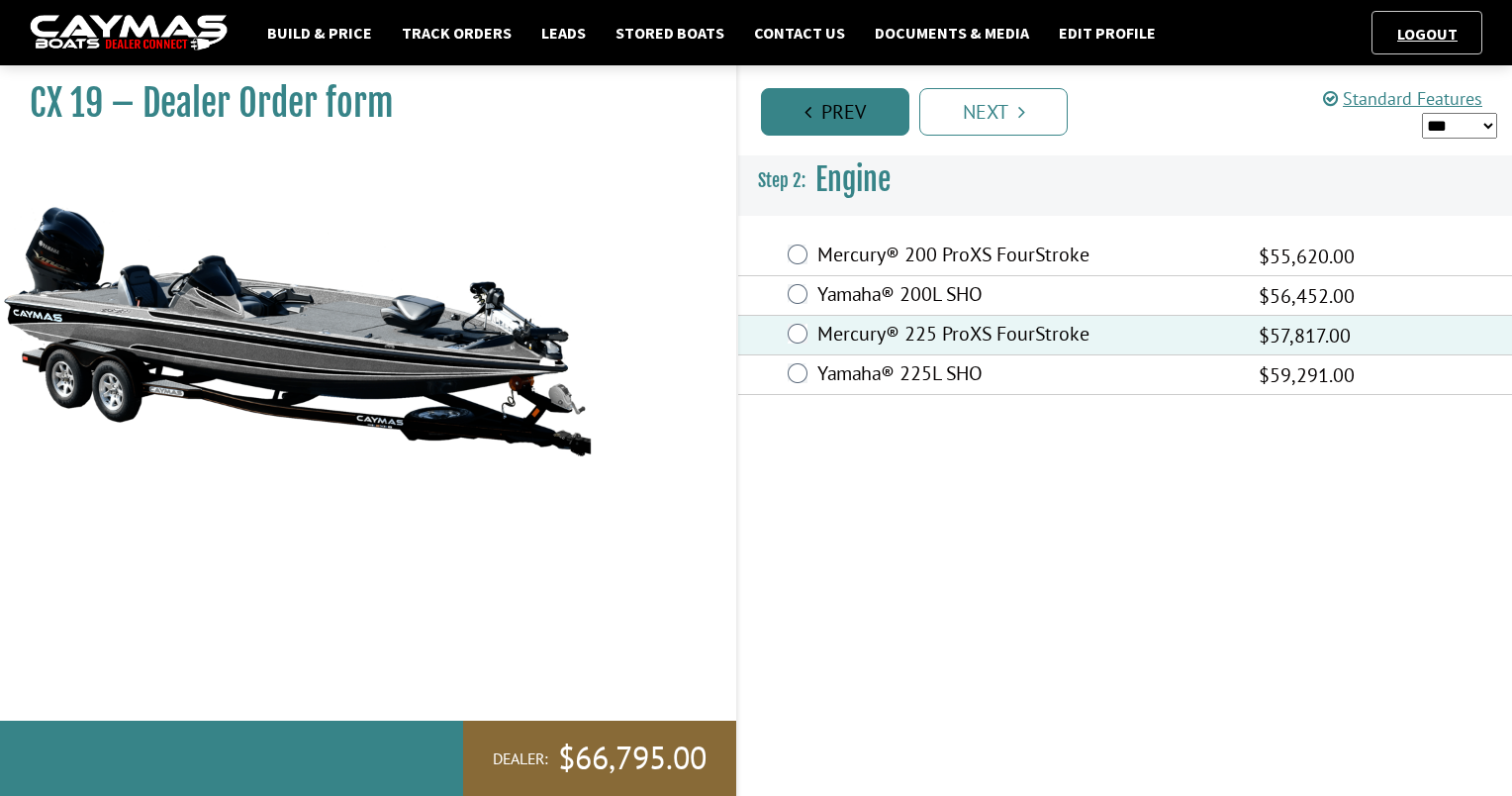 click on "Prev" at bounding box center (835, 112) 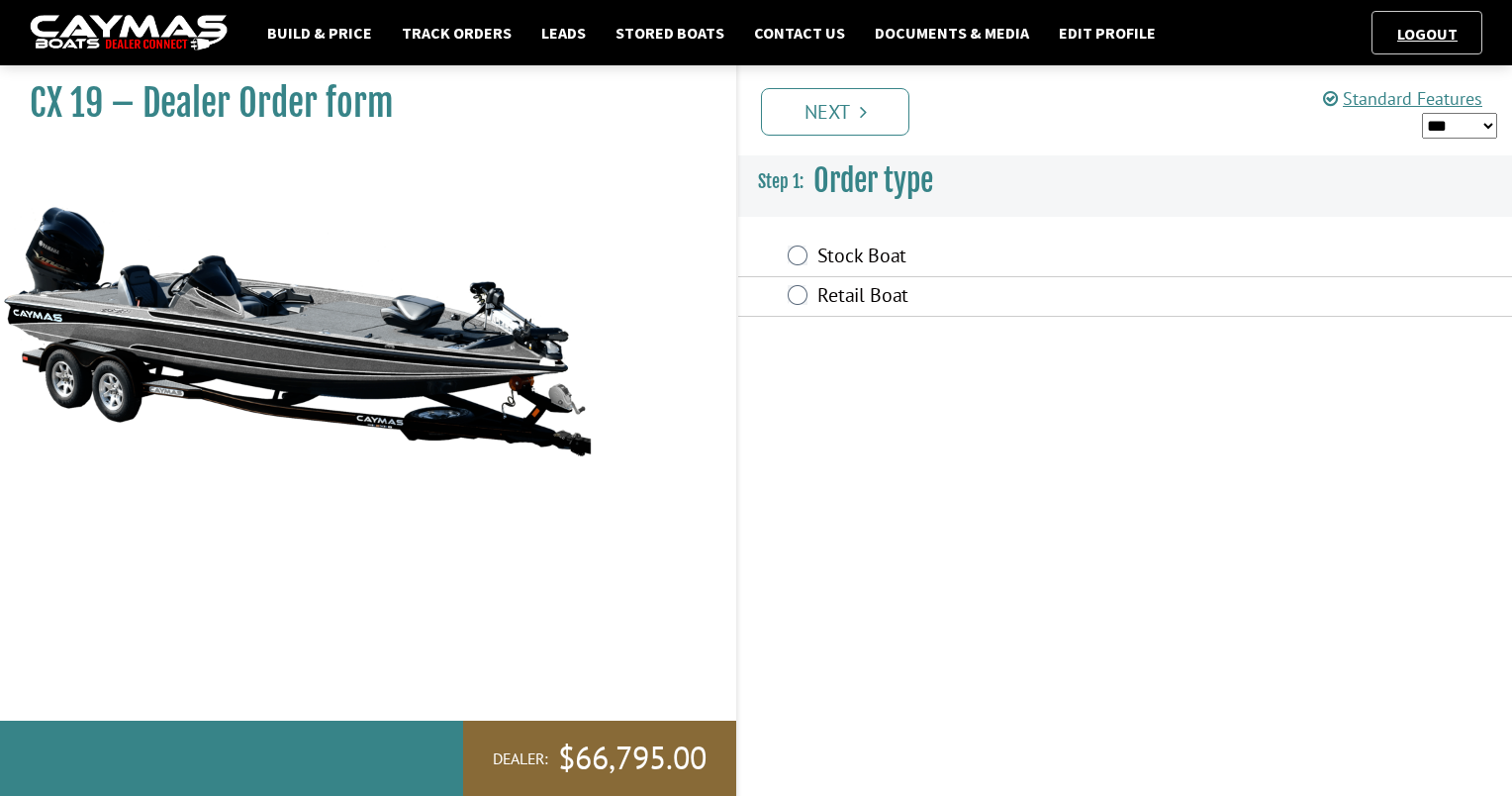 click on "Next" at bounding box center [835, 112] 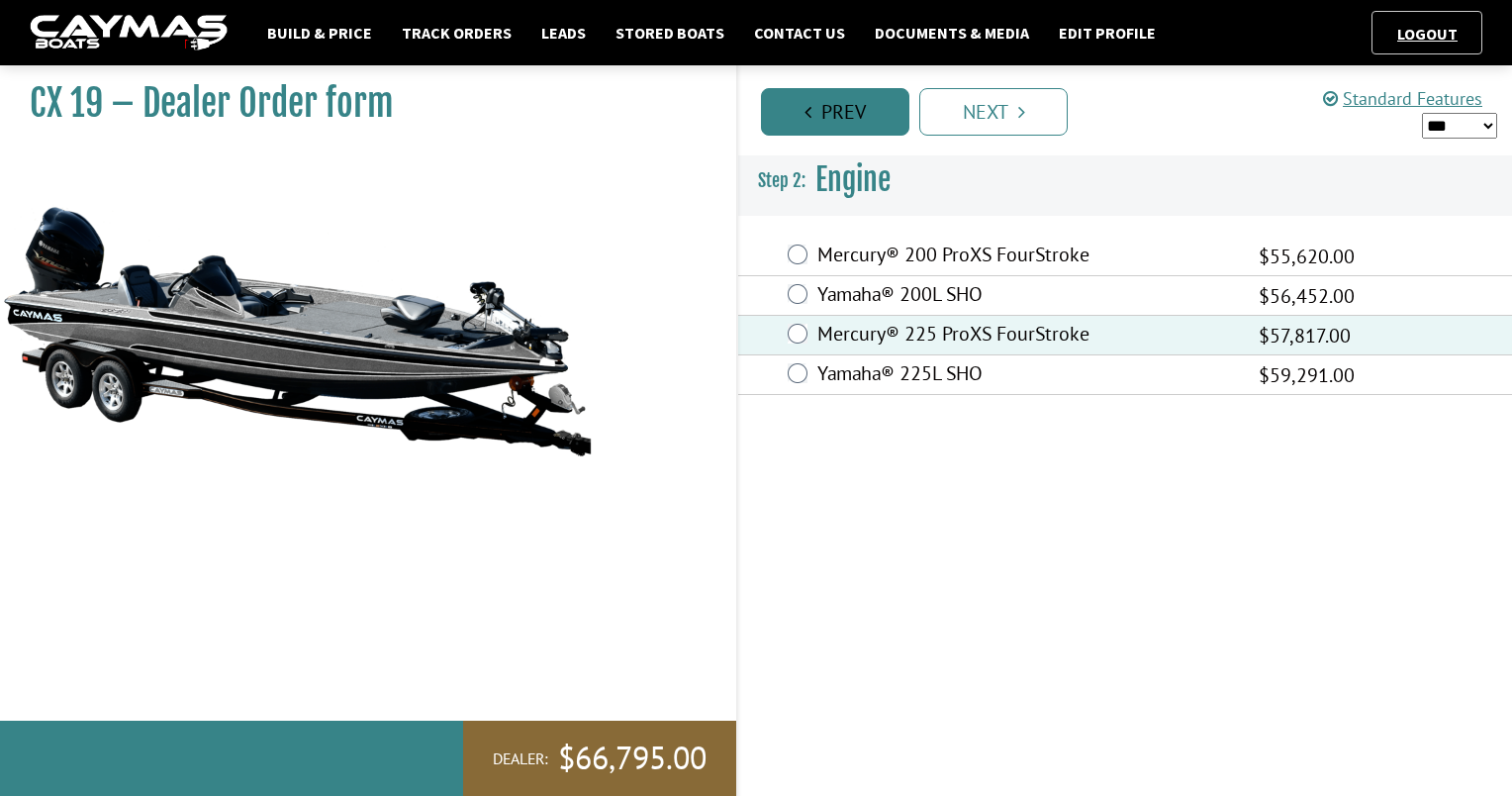 click on "Prev" at bounding box center (835, 112) 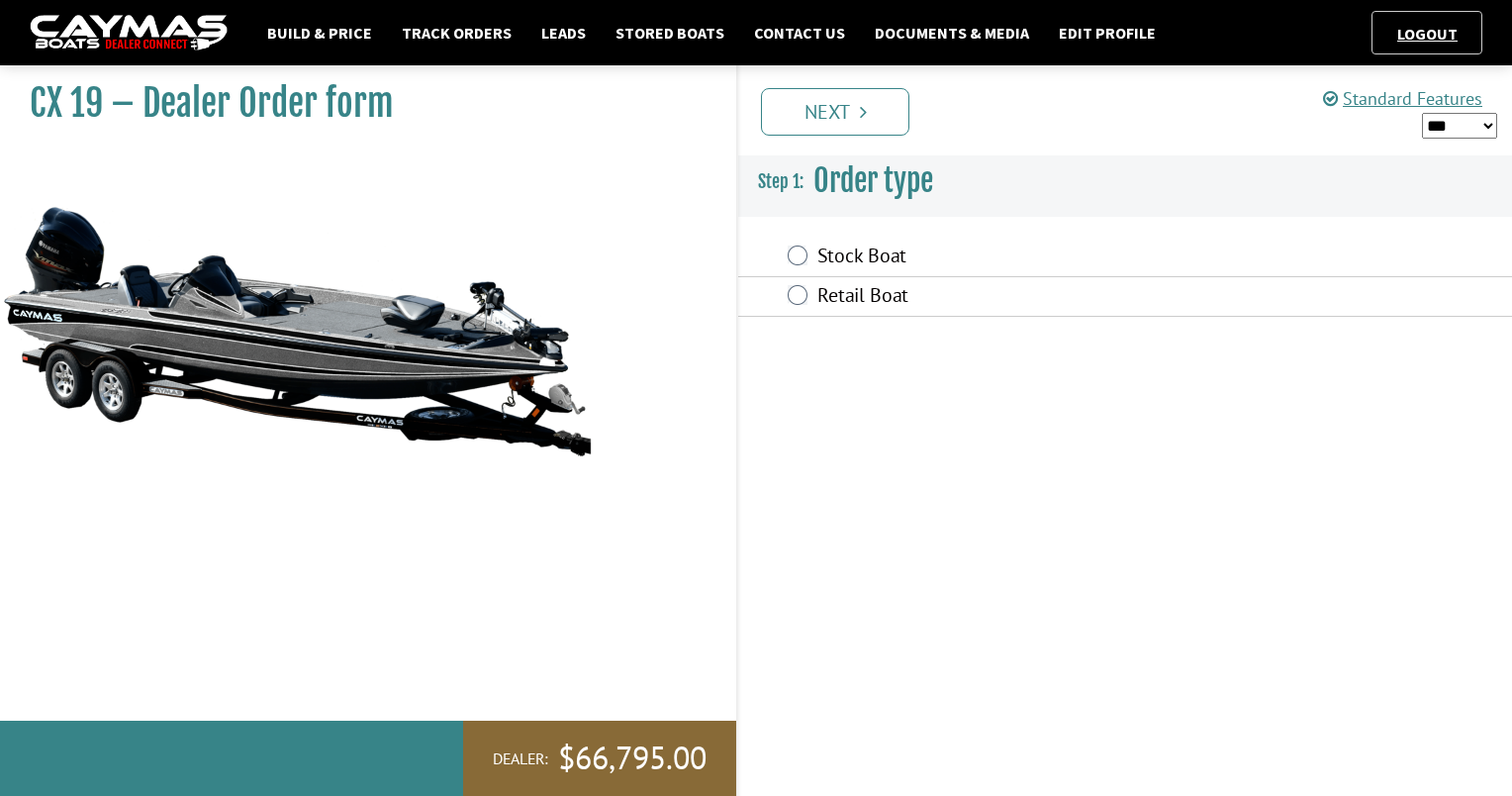 click on "Next" at bounding box center (835, 112) 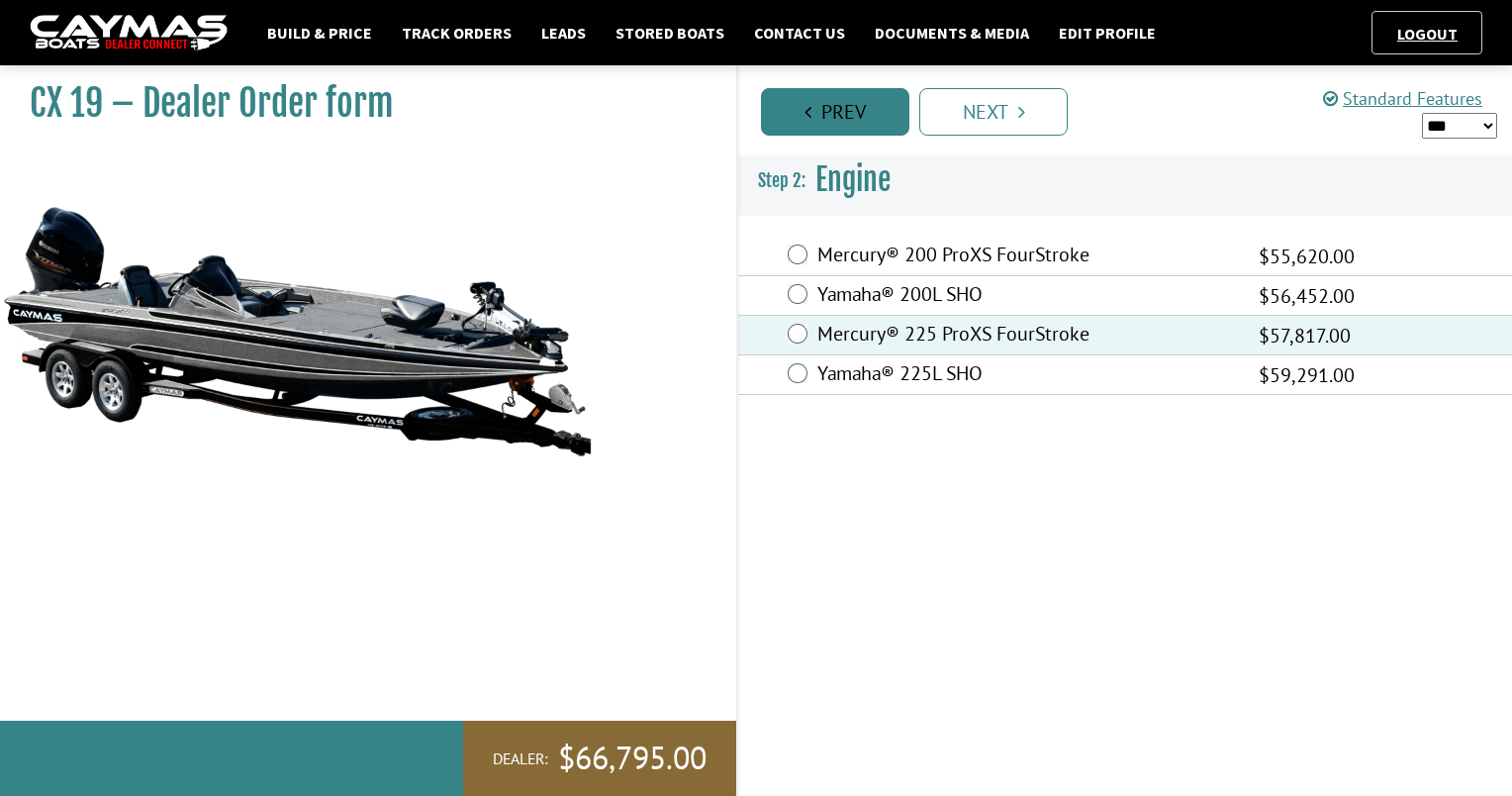click on "Prev" at bounding box center (835, 112) 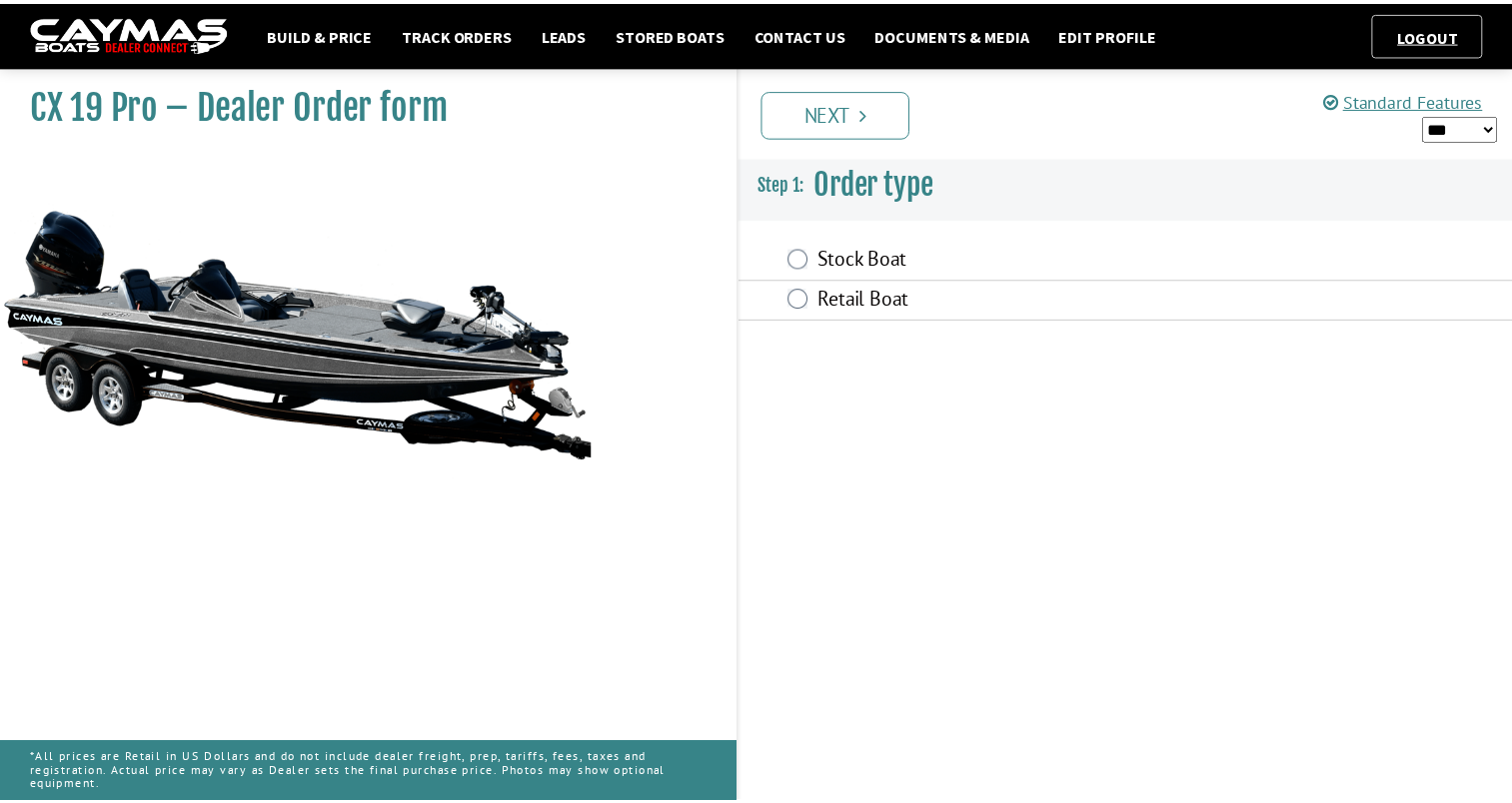 scroll, scrollTop: 0, scrollLeft: 0, axis: both 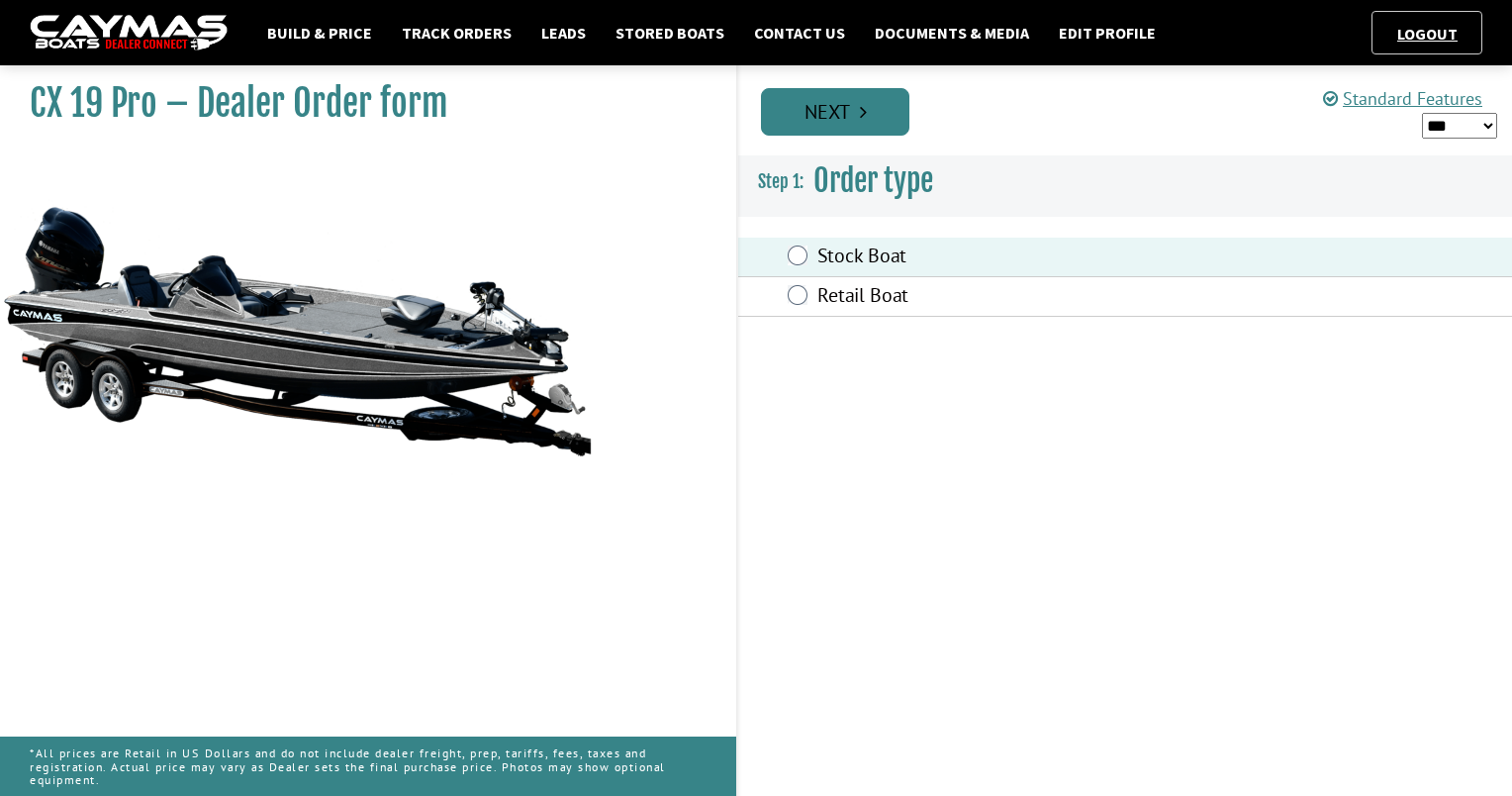click on "Next" at bounding box center [835, 112] 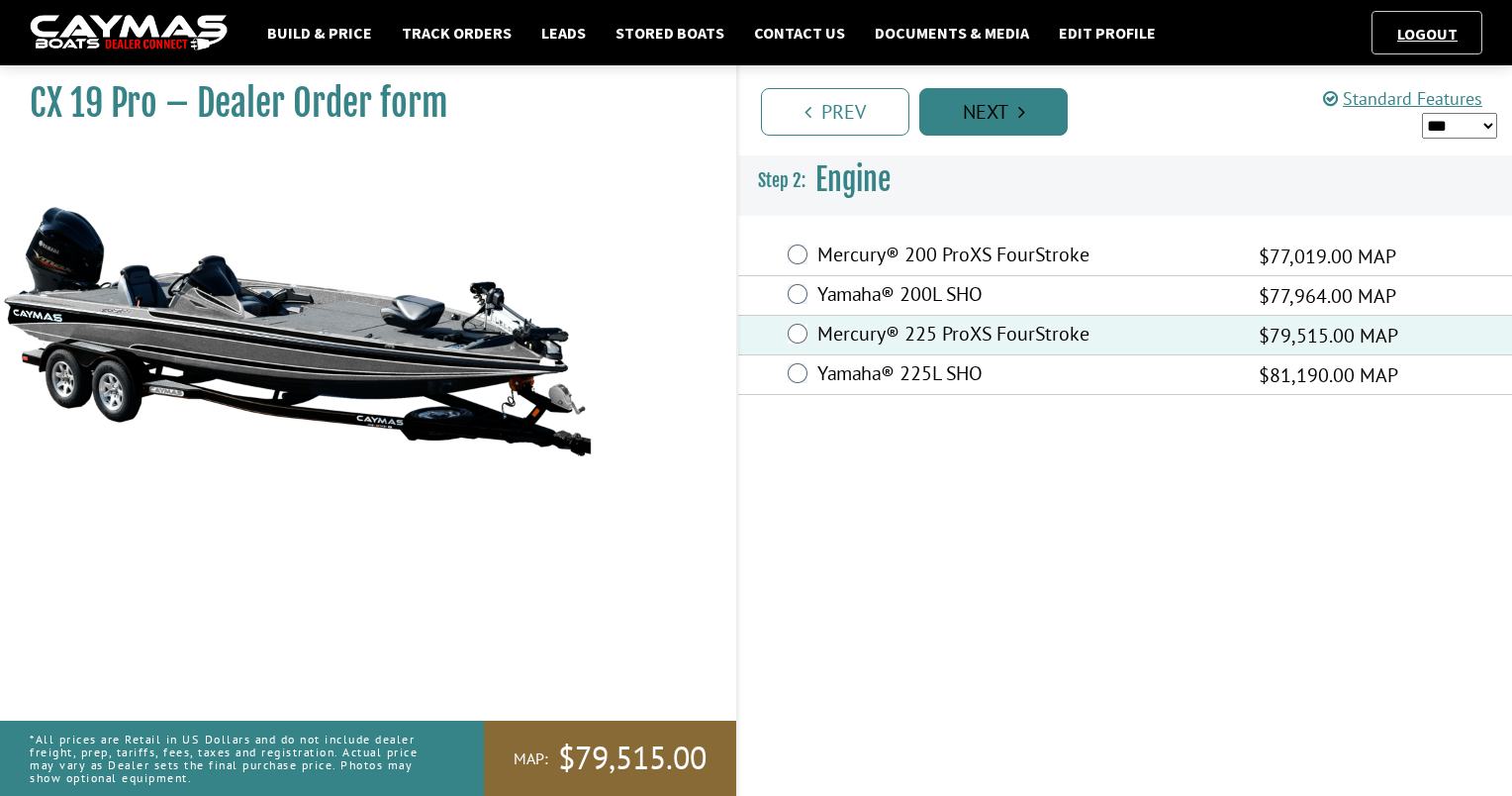 click on "Next" at bounding box center (993, 112) 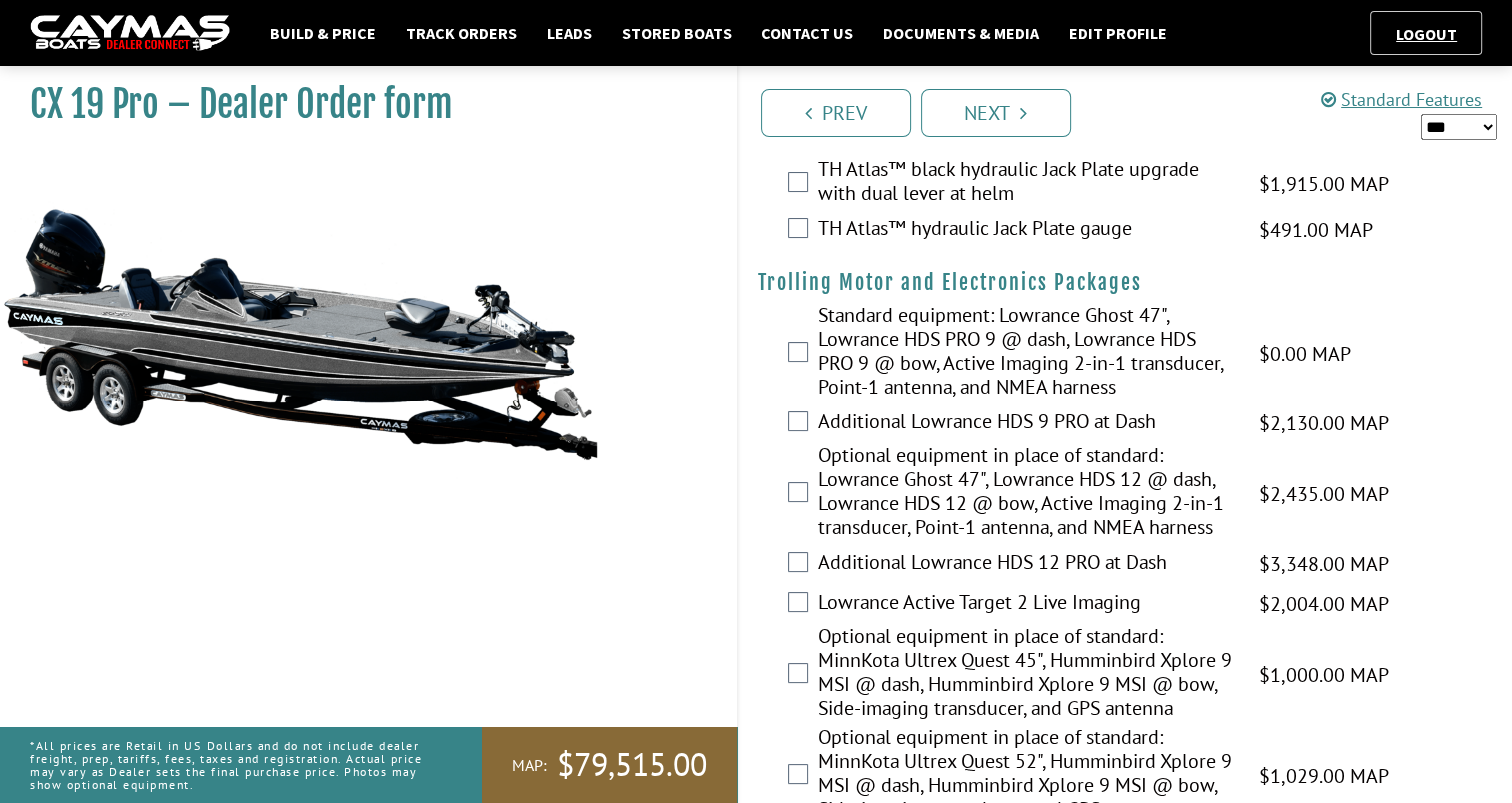 scroll, scrollTop: 179, scrollLeft: 0, axis: vertical 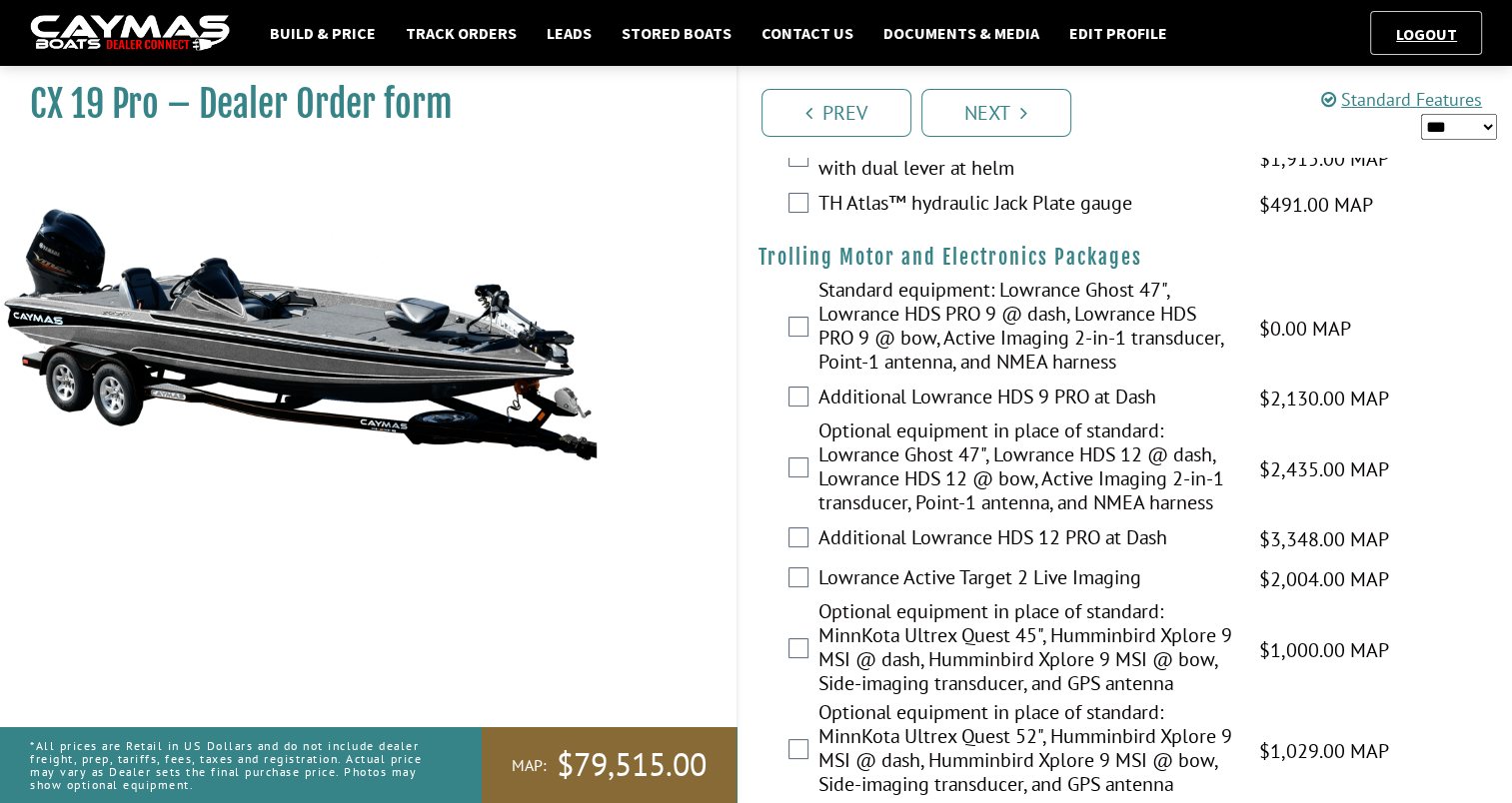 click on "***
******
******" at bounding box center [1459, 127] 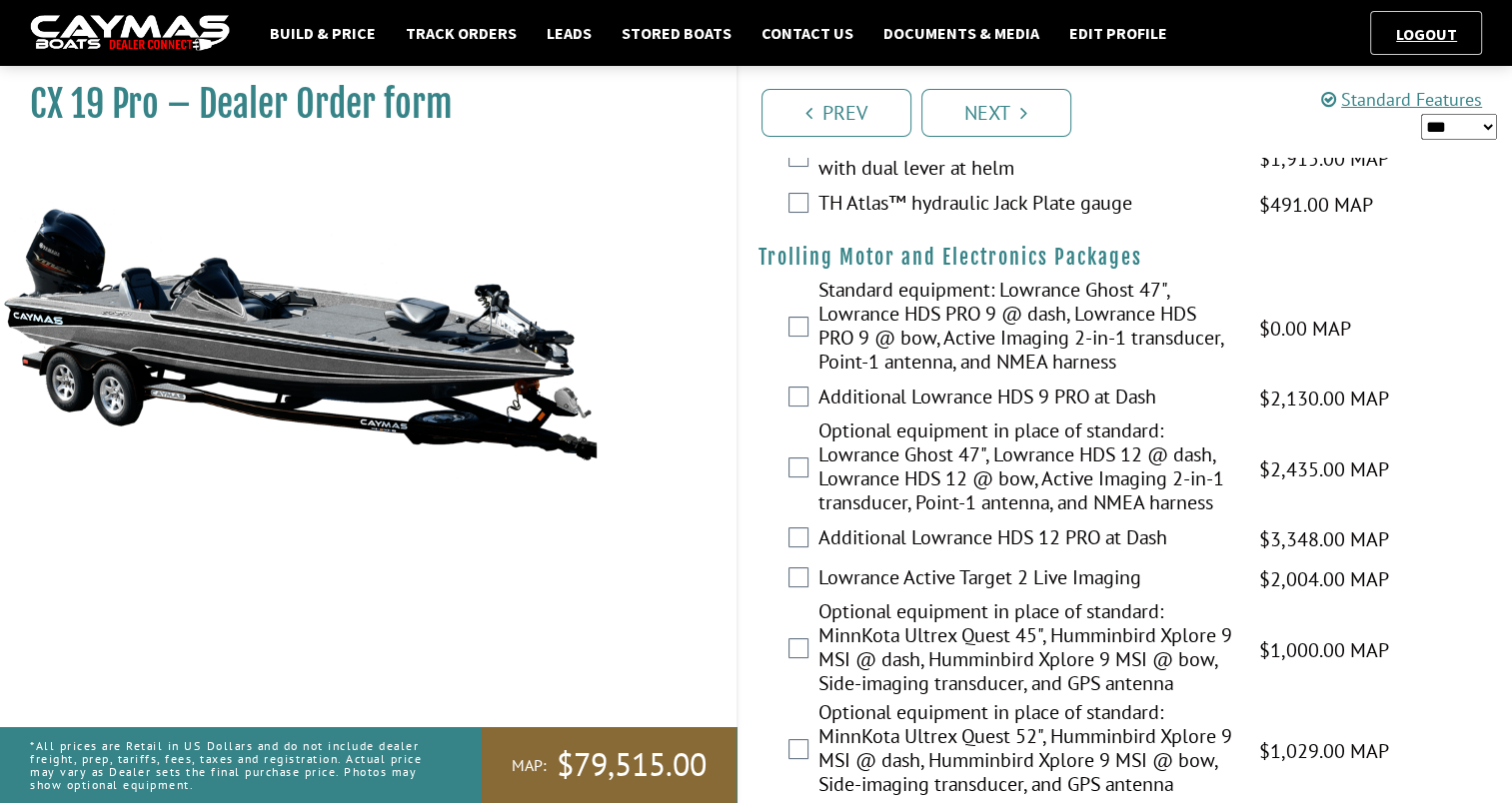 click on "***
******
******" at bounding box center (1459, 127) 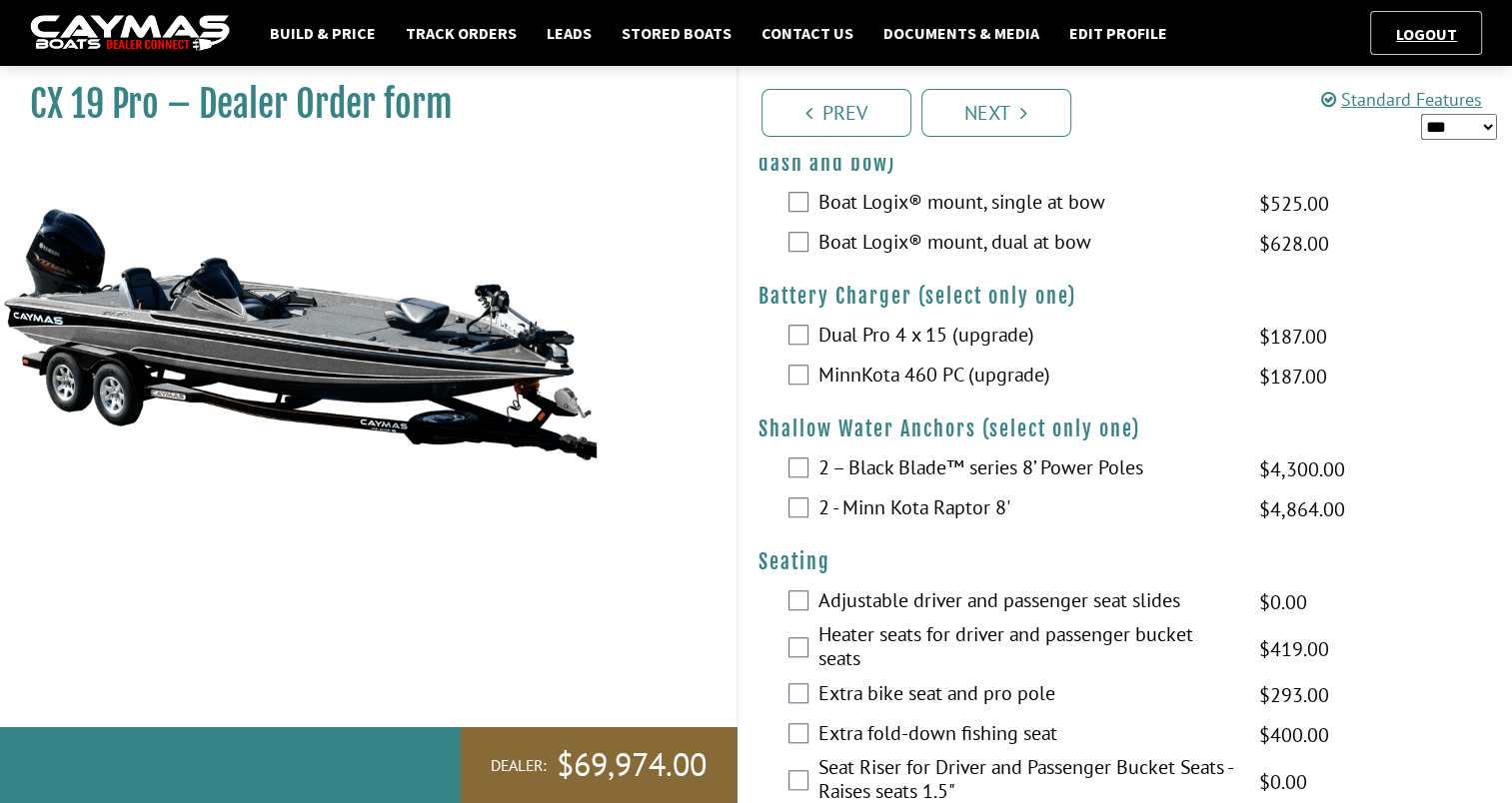 scroll, scrollTop: 1662, scrollLeft: 0, axis: vertical 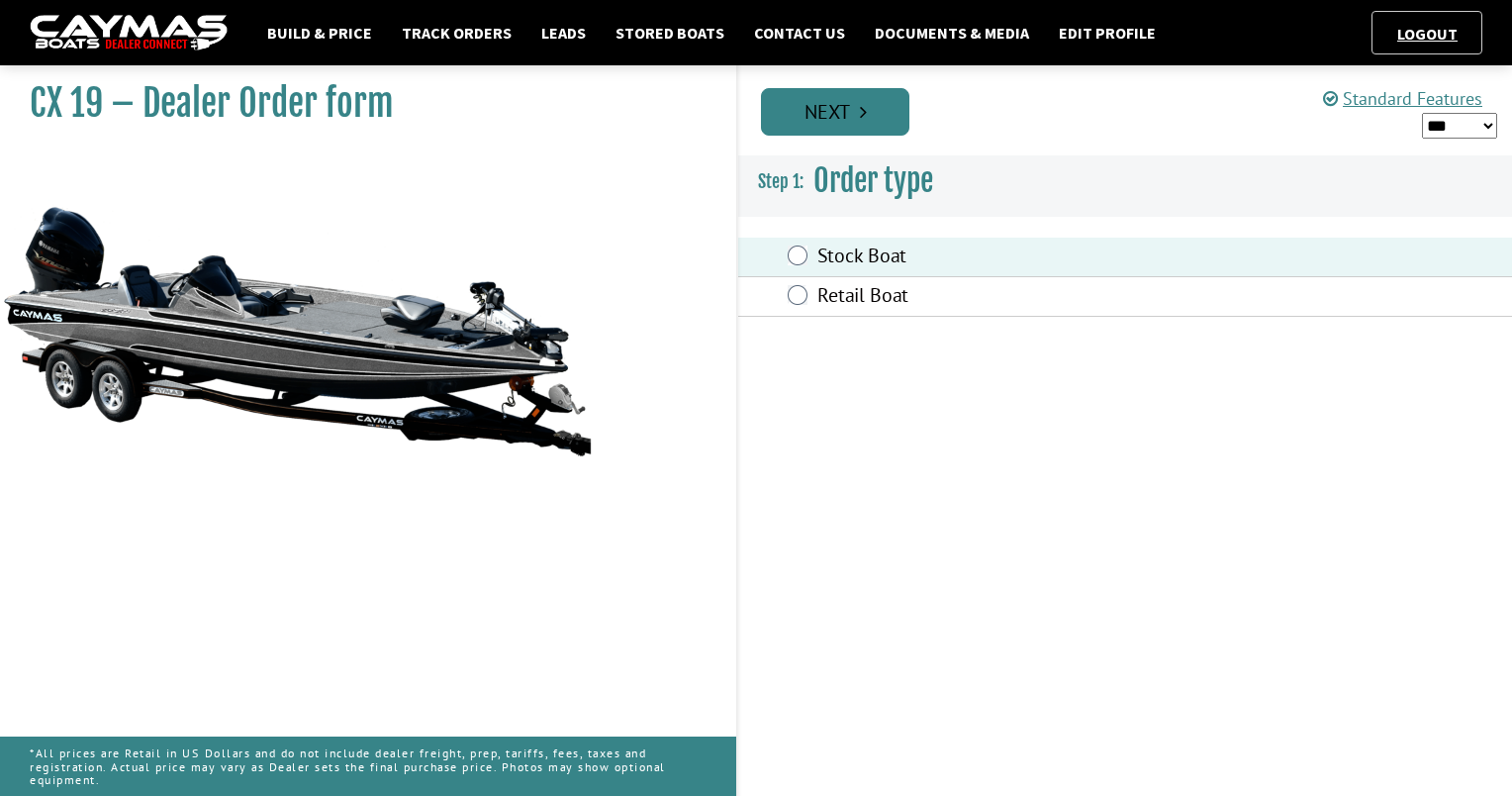 click on "Next" at bounding box center [835, 112] 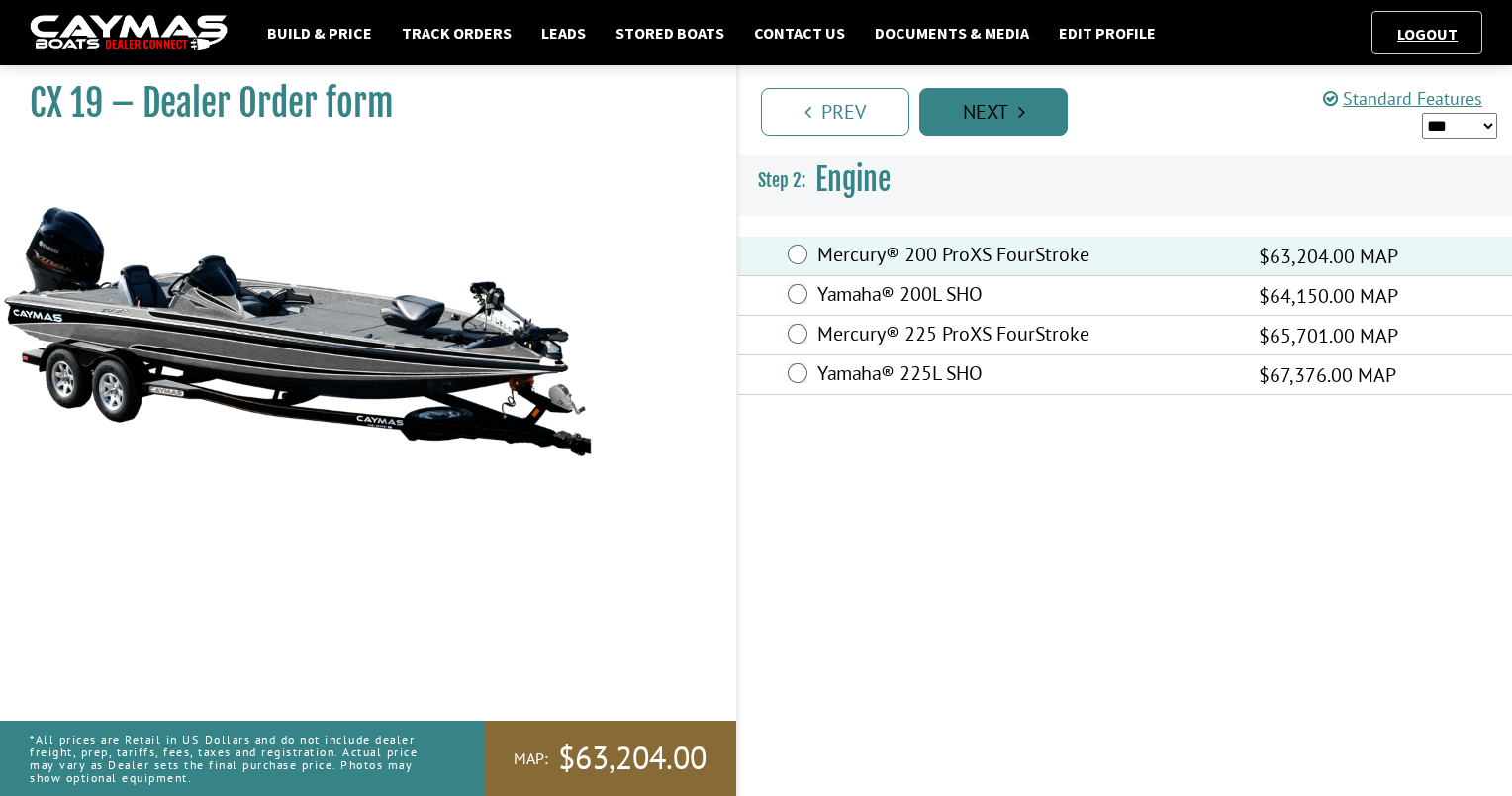 click on "Next" at bounding box center (993, 112) 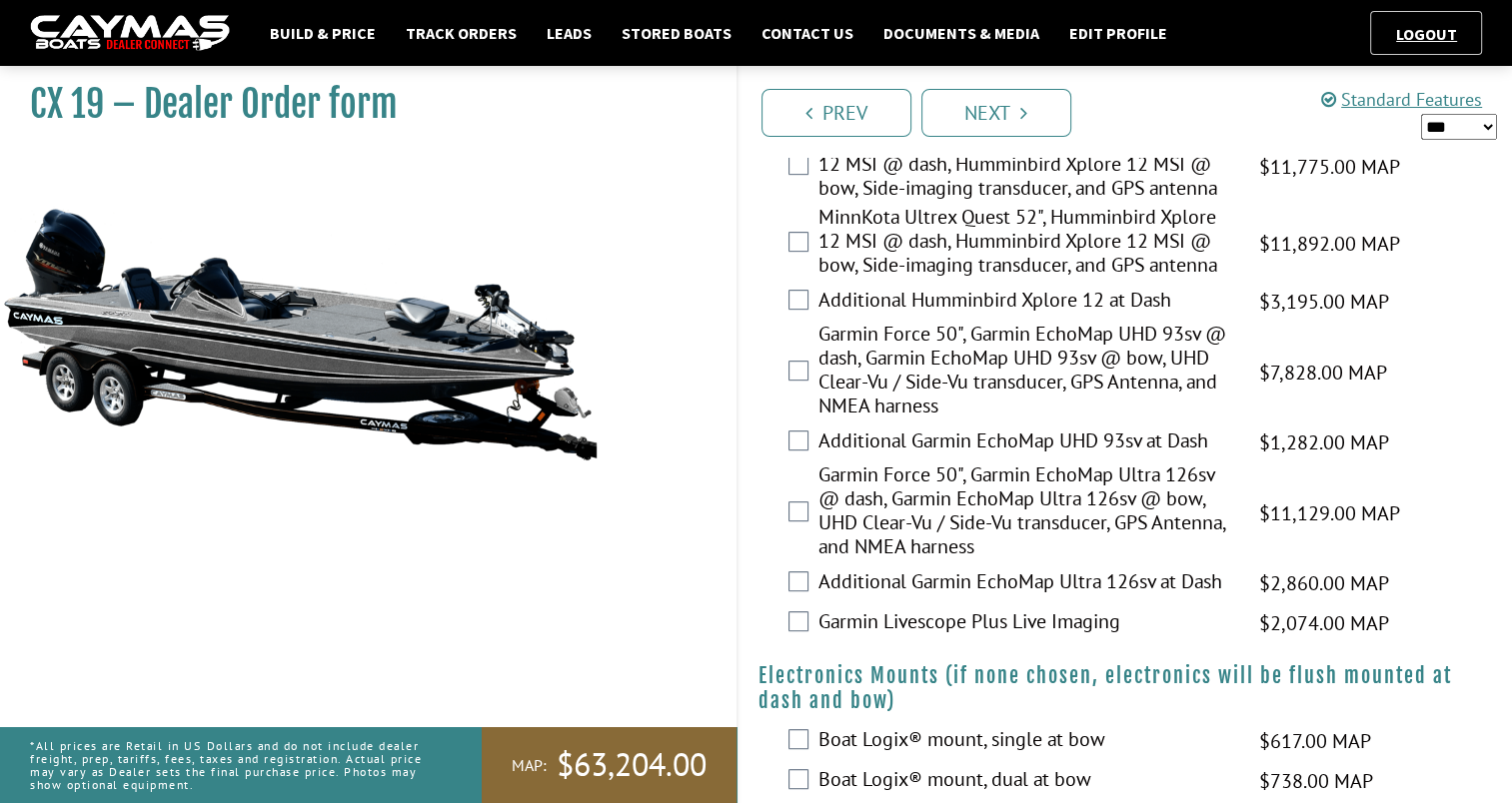 scroll, scrollTop: 857, scrollLeft: 0, axis: vertical 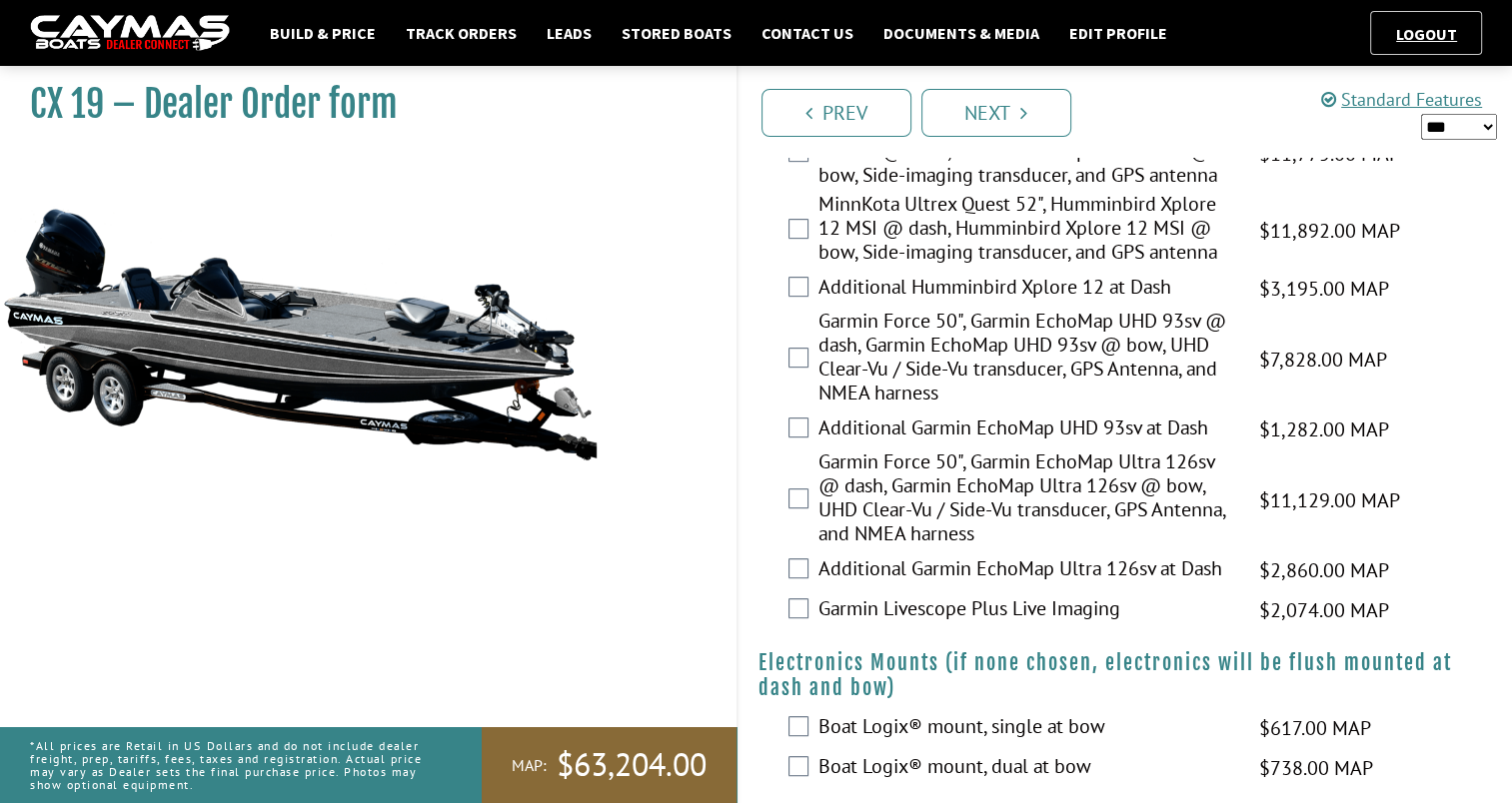click on "***
******
******" at bounding box center (1459, 127) 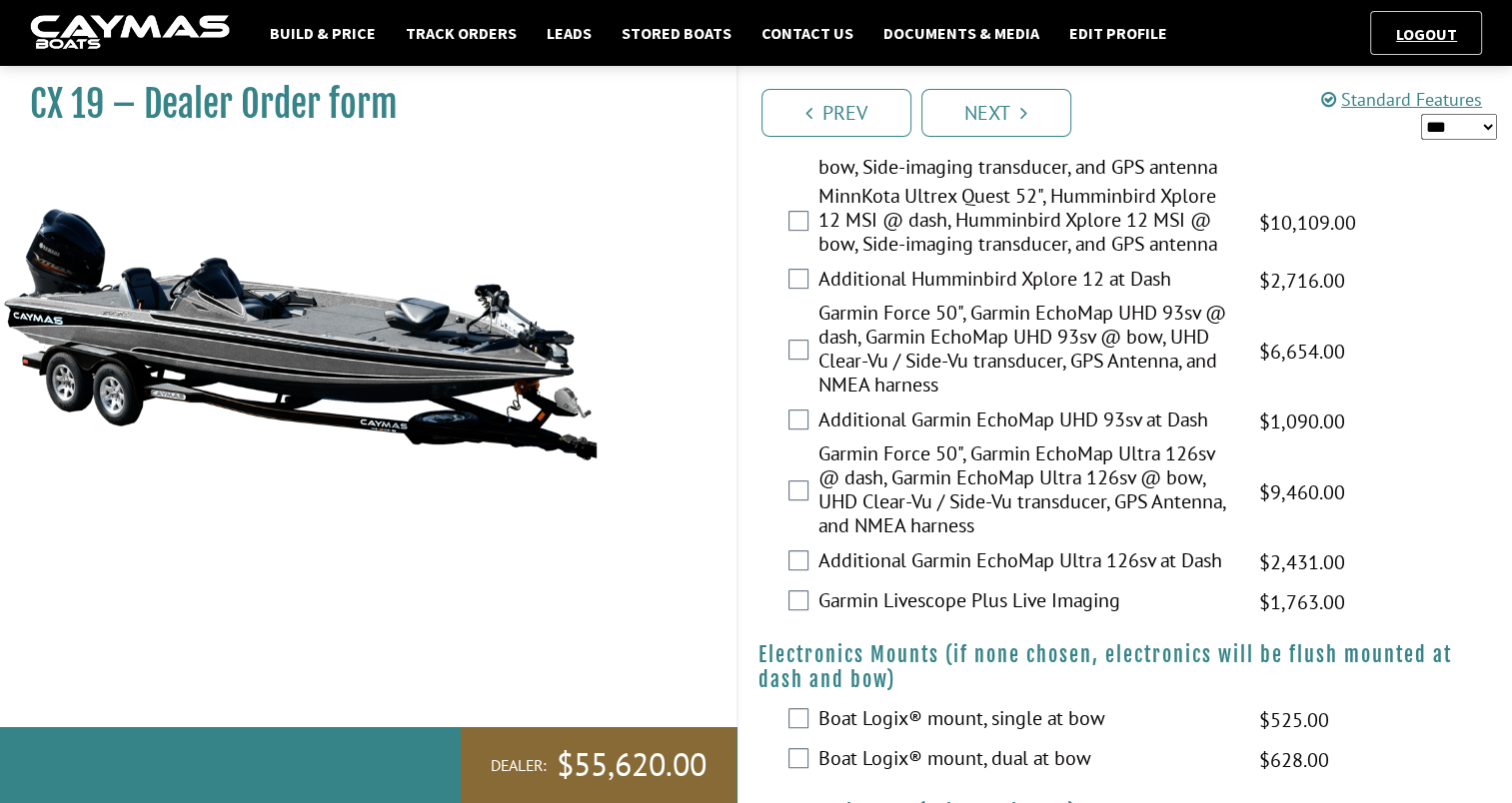 scroll, scrollTop: 917, scrollLeft: 0, axis: vertical 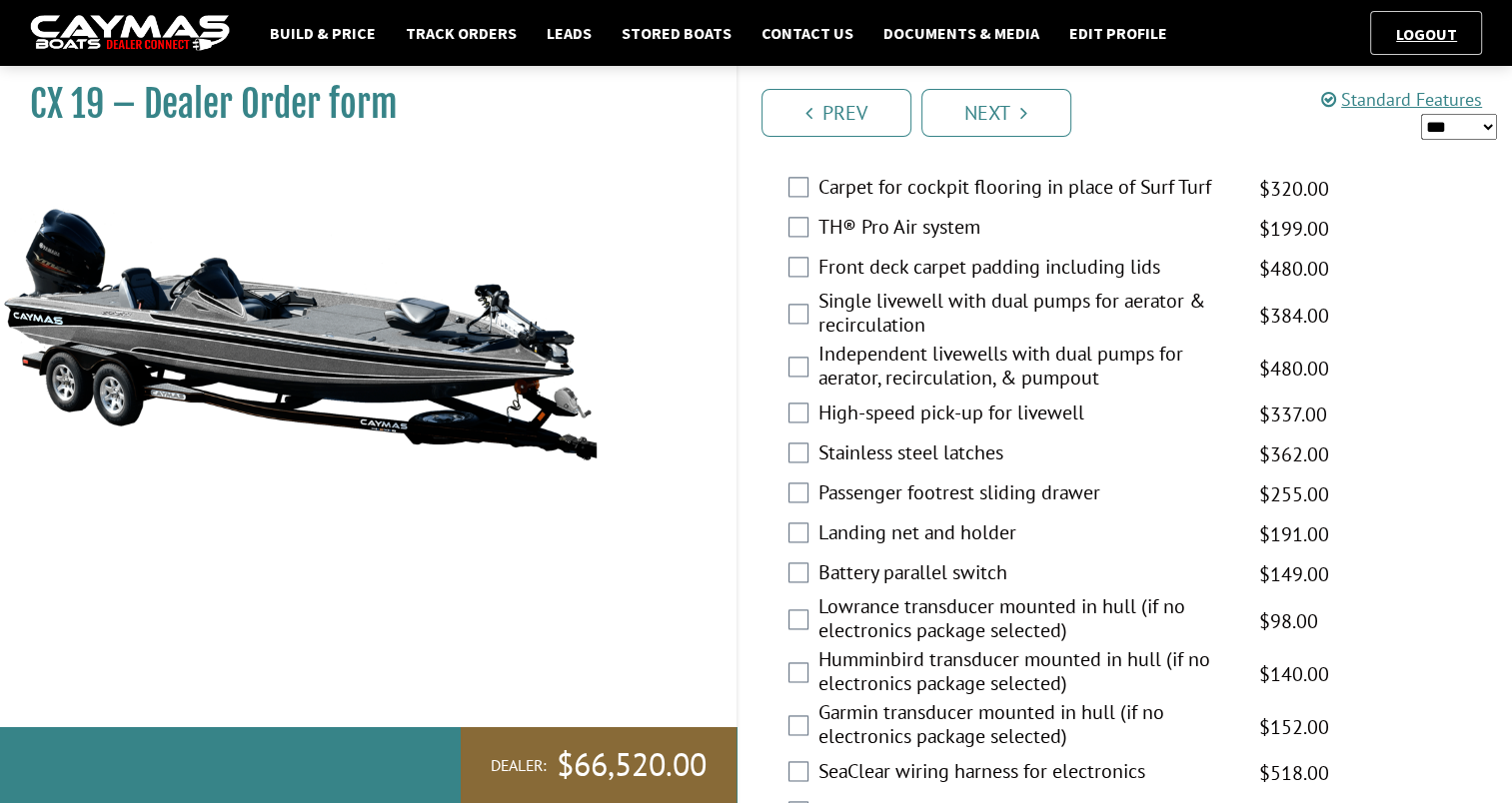 click on "Single livewell with dual pumps for aerator & recirculation
$451.00 MAP
$533.00 MSRP
$384.00
$451.00" at bounding box center (1125, 315) 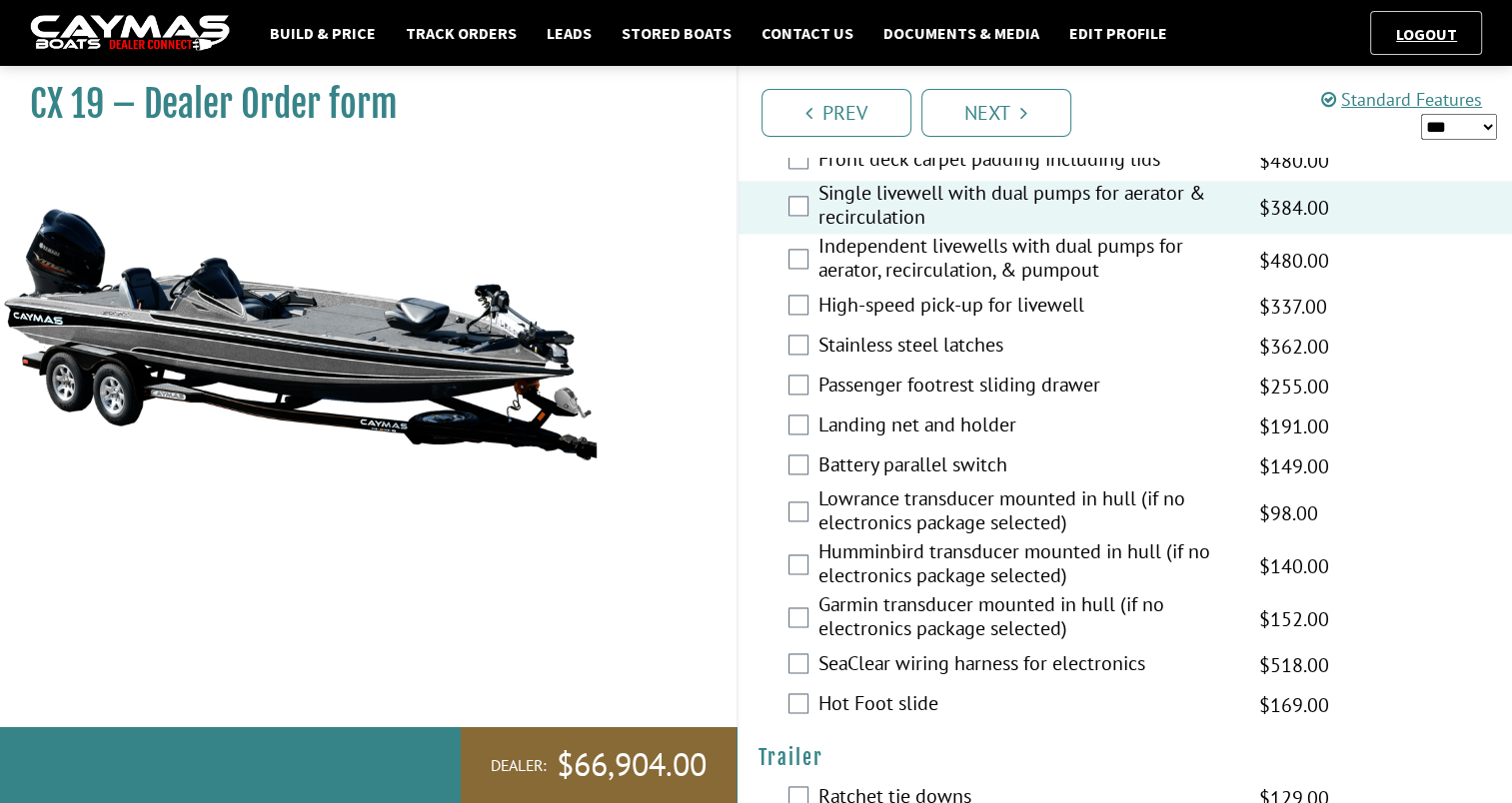 scroll, scrollTop: 2789, scrollLeft: 0, axis: vertical 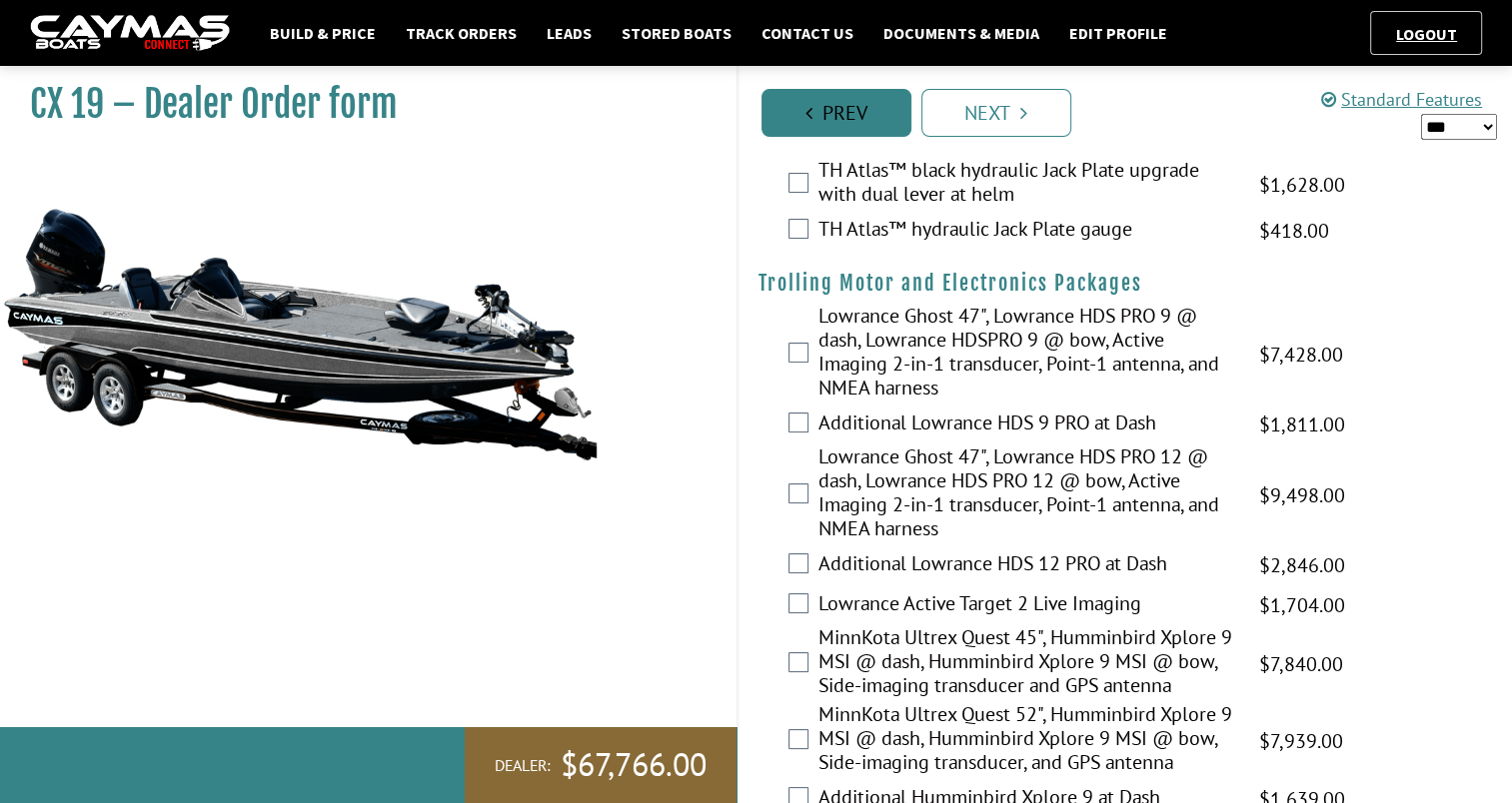 click on "Prev" at bounding box center [836, 113] 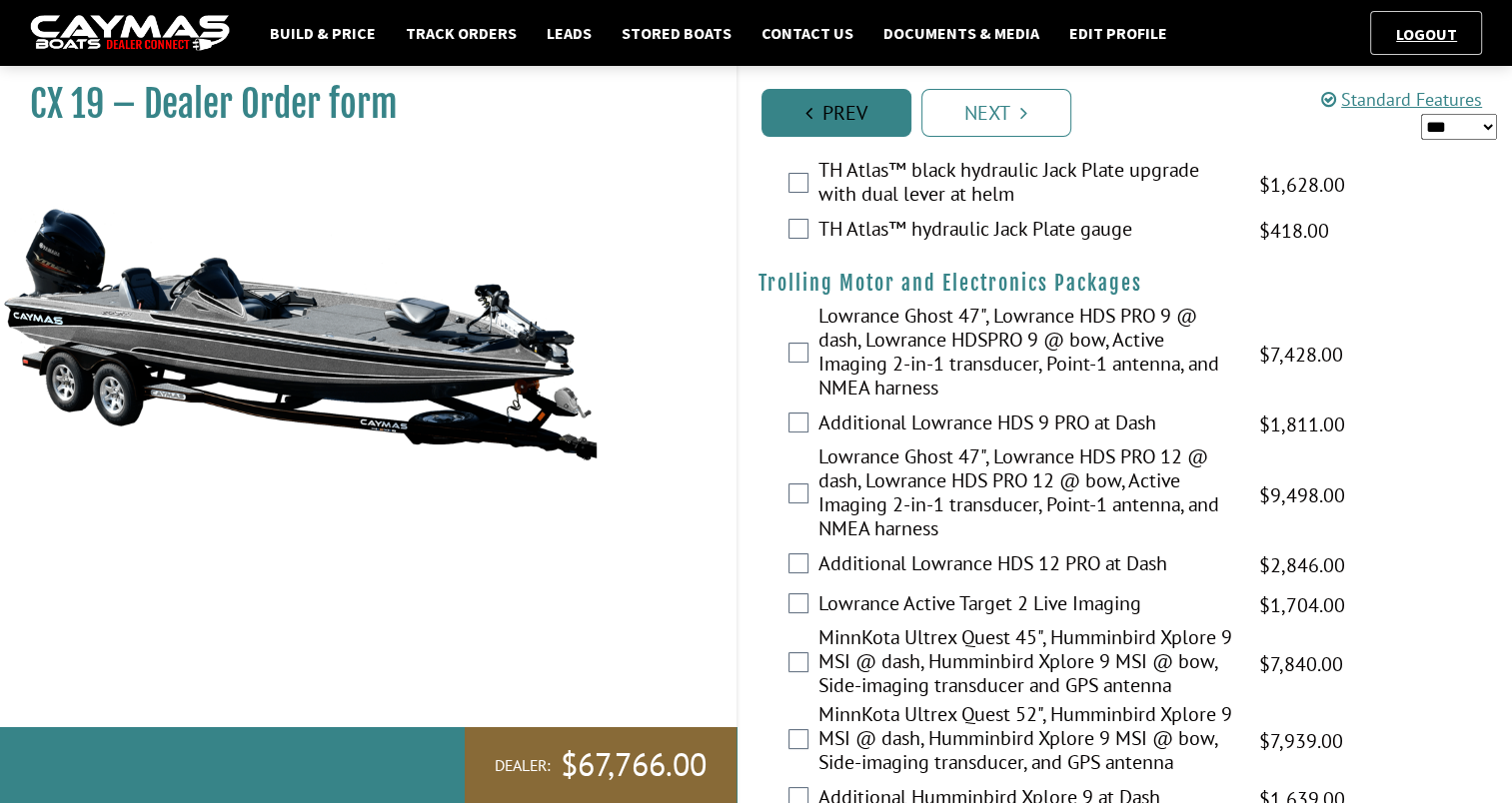 scroll, scrollTop: 0, scrollLeft: 0, axis: both 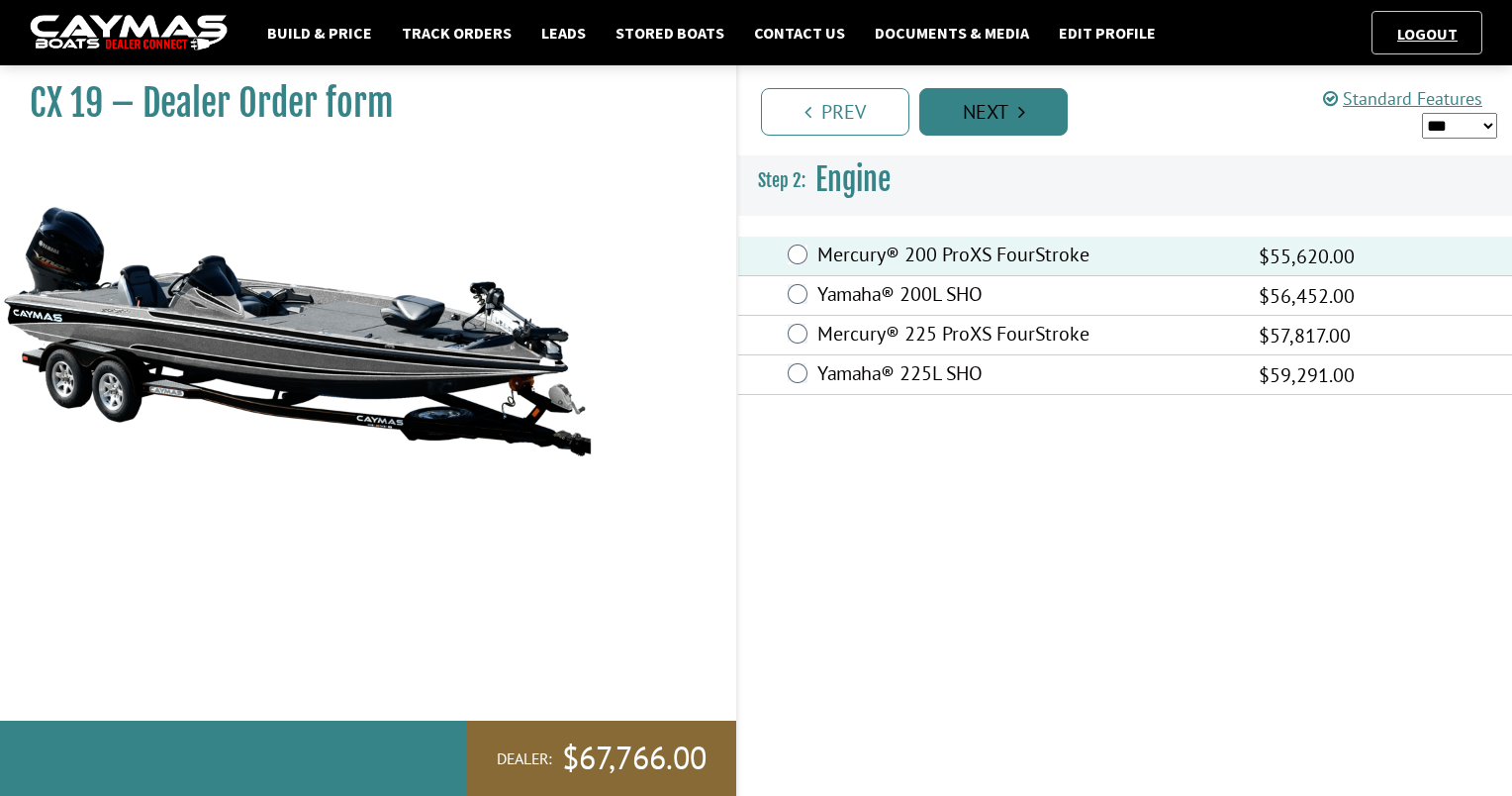 click on "Next" at bounding box center [993, 112] 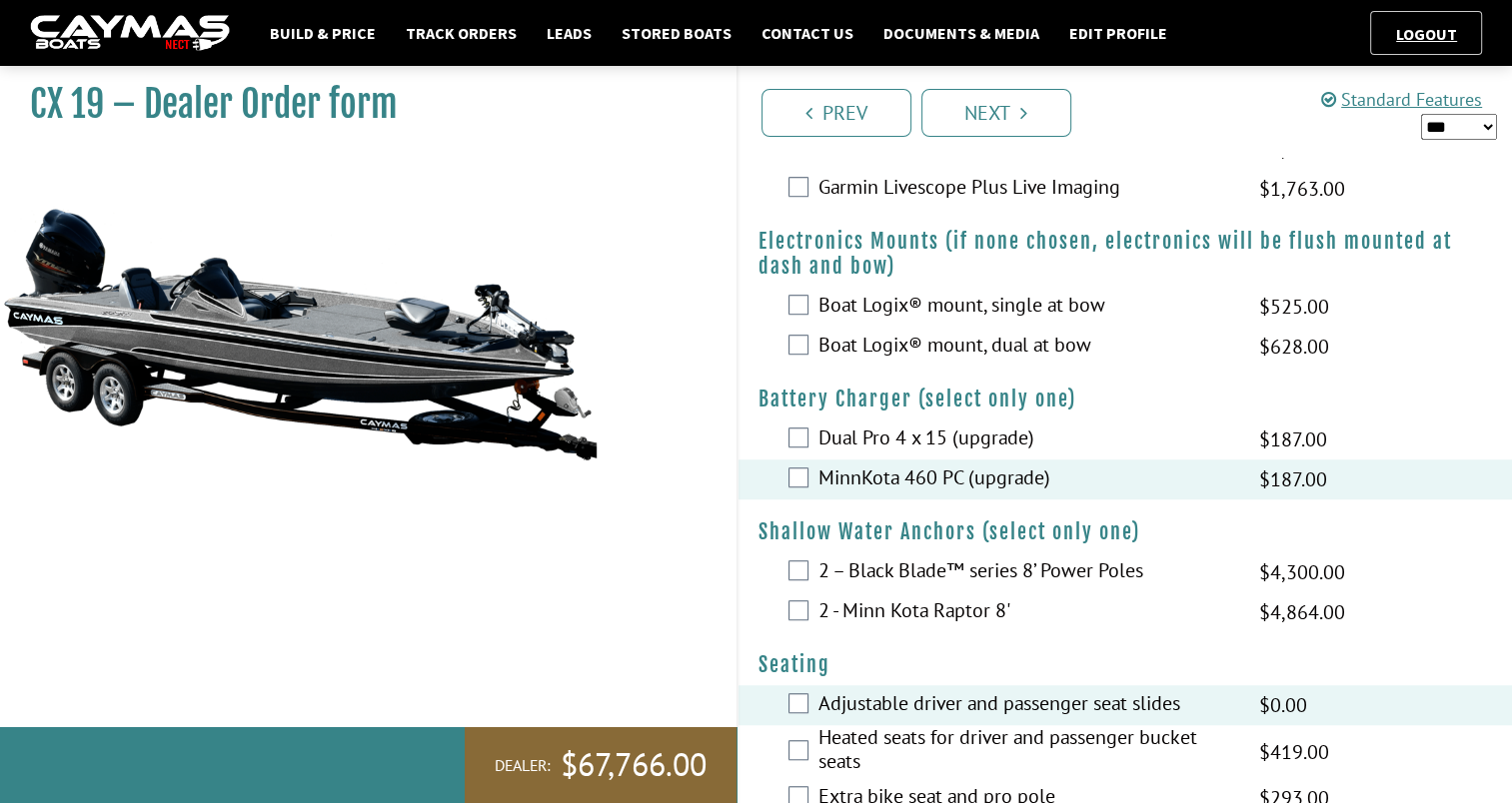 scroll, scrollTop: 1313, scrollLeft: 0, axis: vertical 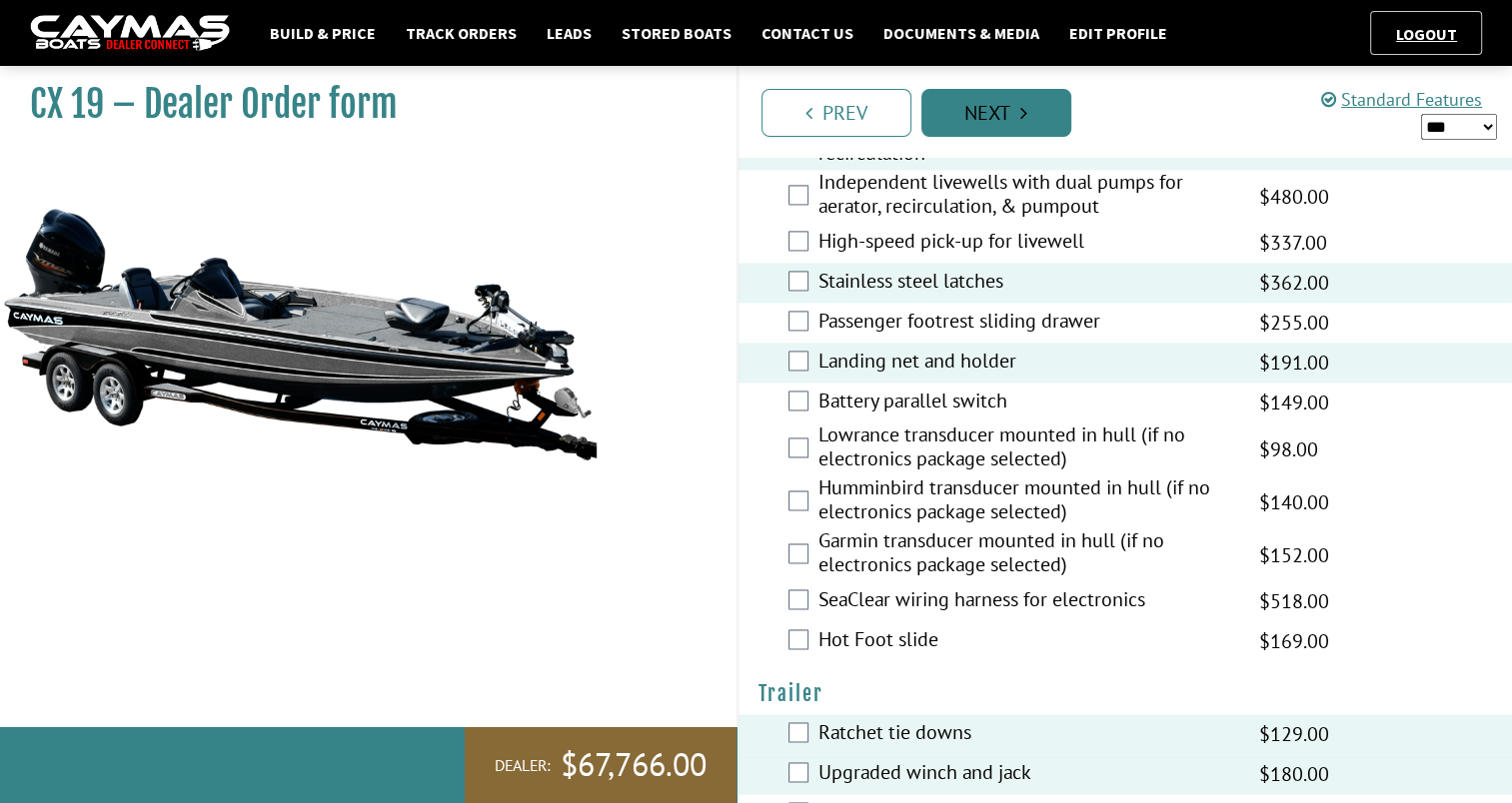 click on "Next" at bounding box center [996, 113] 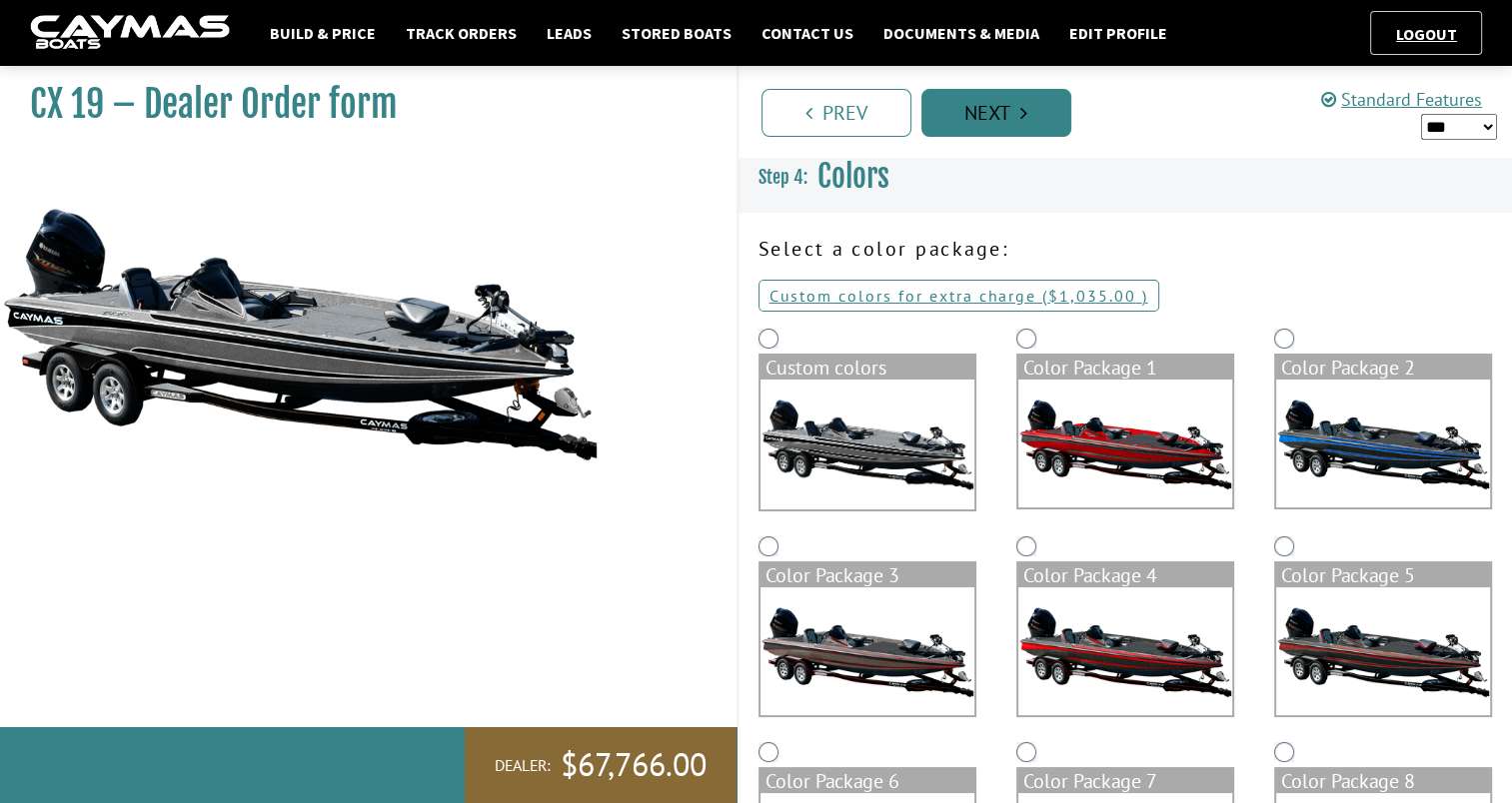scroll, scrollTop: 0, scrollLeft: 0, axis: both 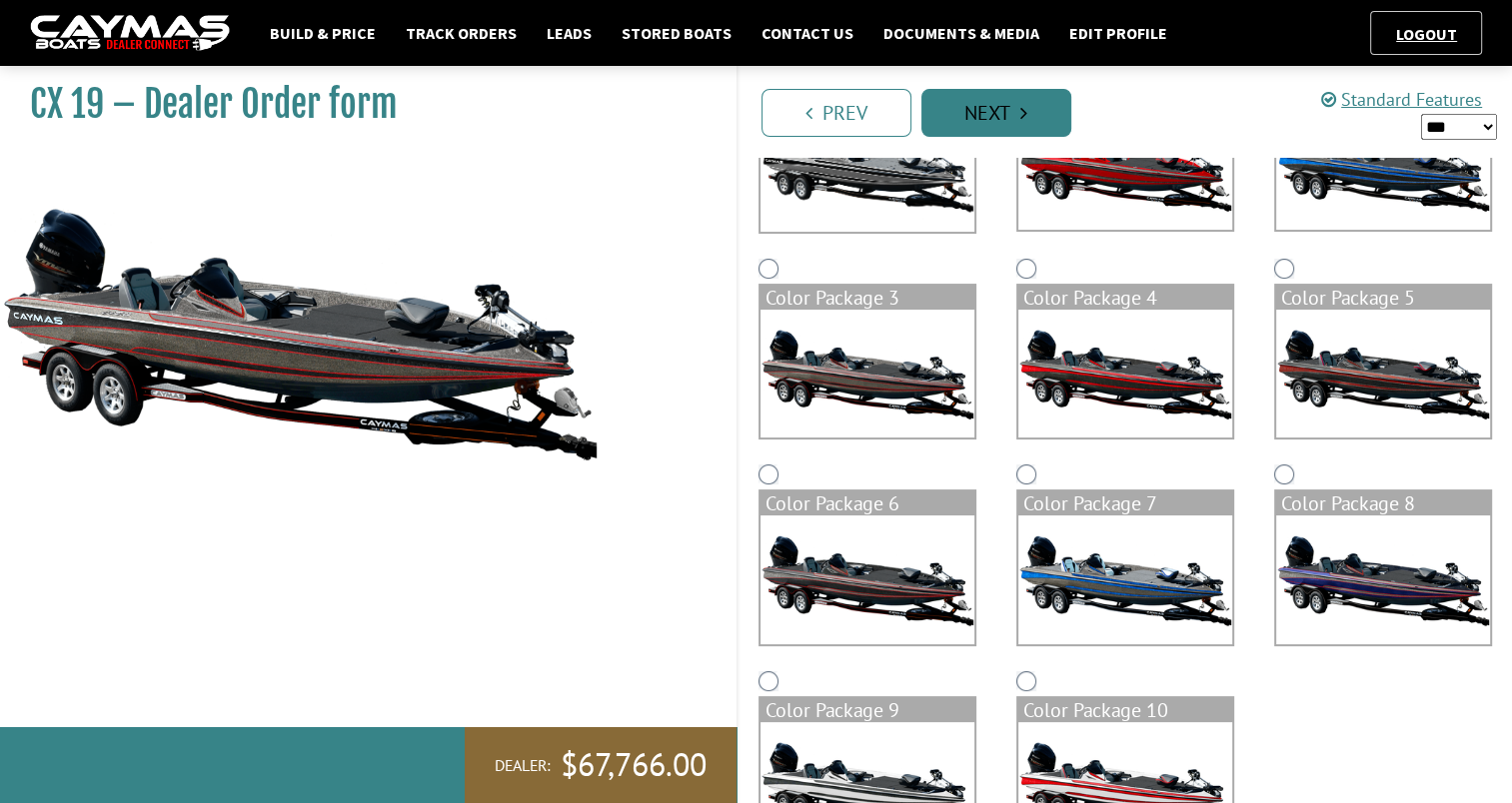 click on "Next" at bounding box center (996, 113) 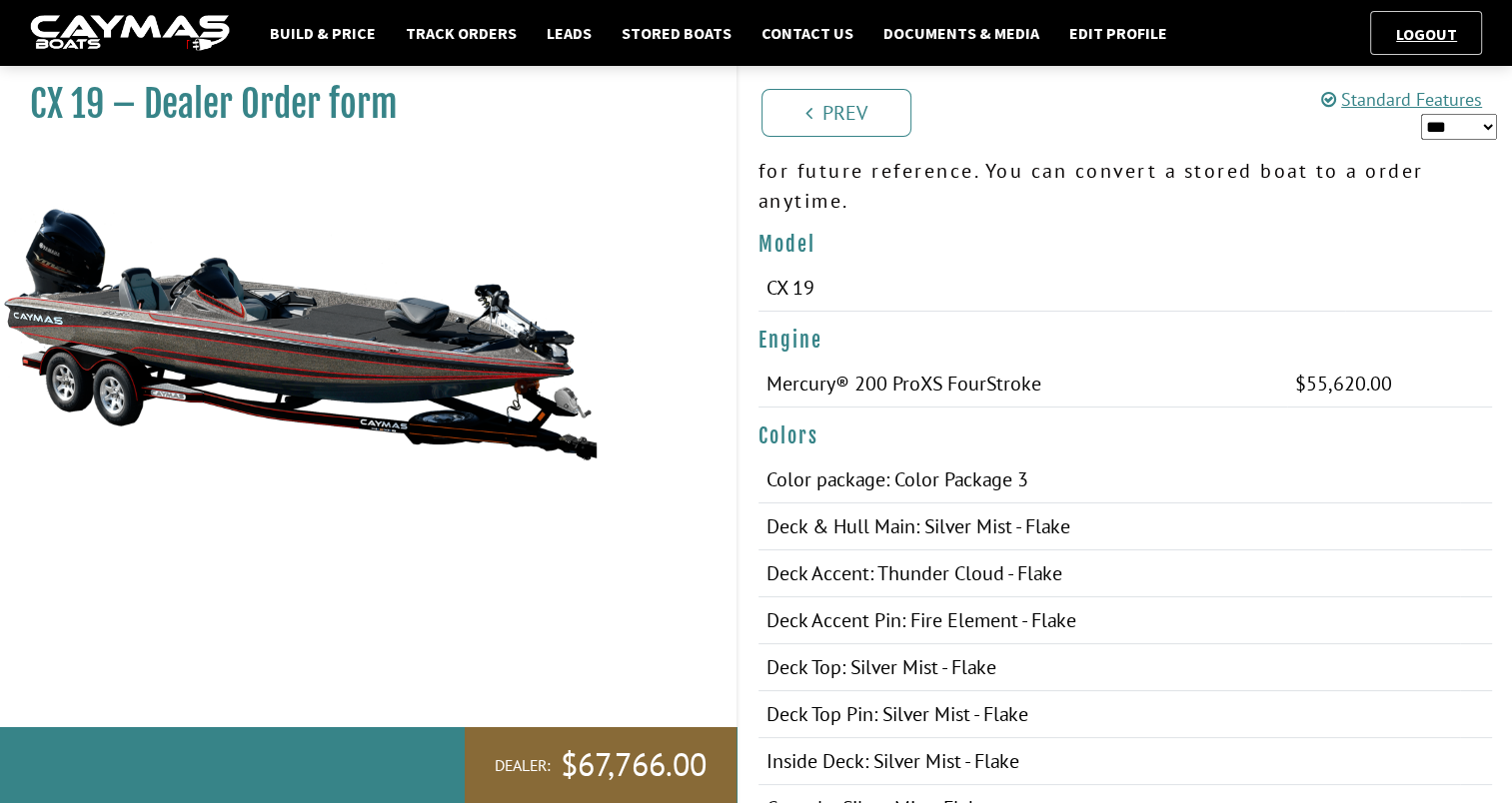 scroll, scrollTop: 0, scrollLeft: 0, axis: both 